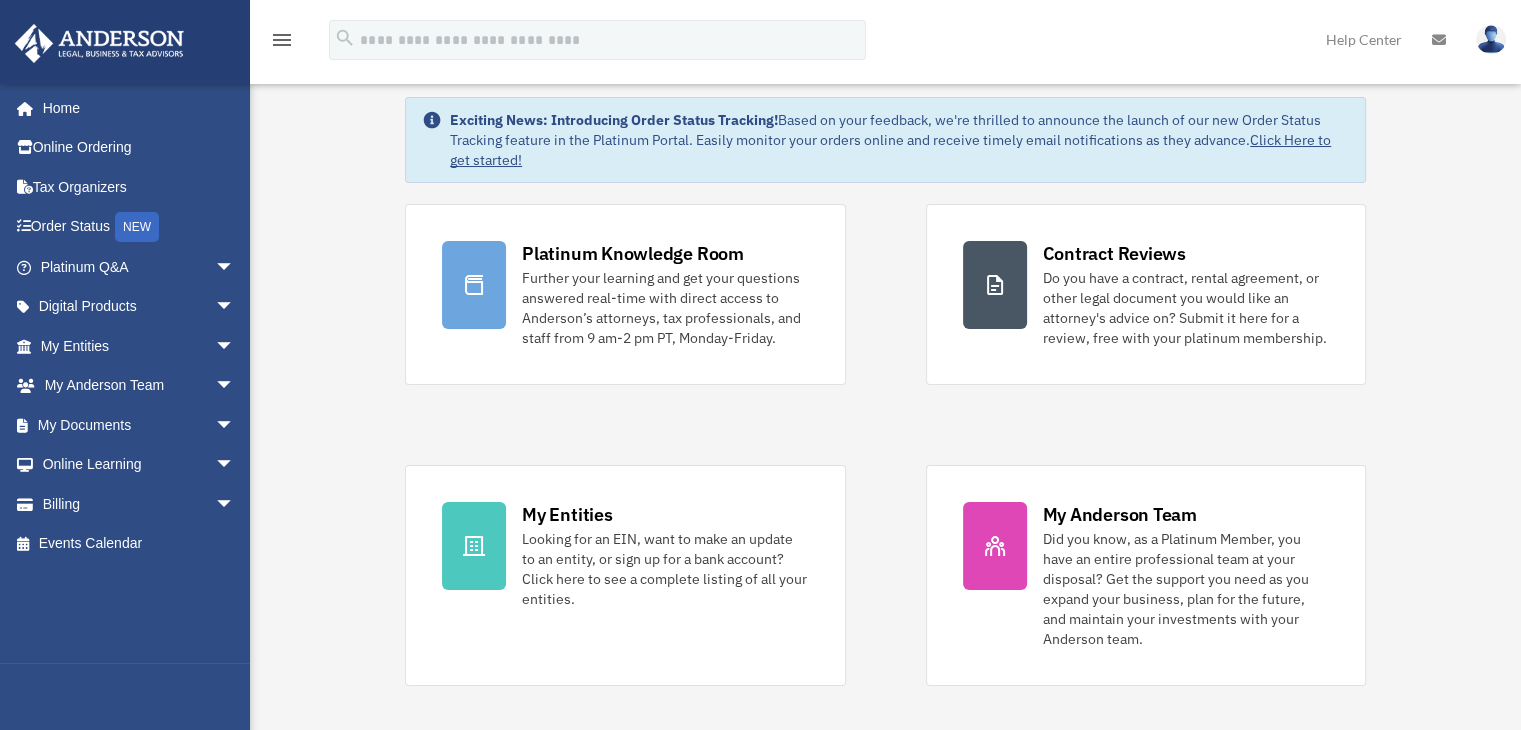 scroll, scrollTop: 82, scrollLeft: 0, axis: vertical 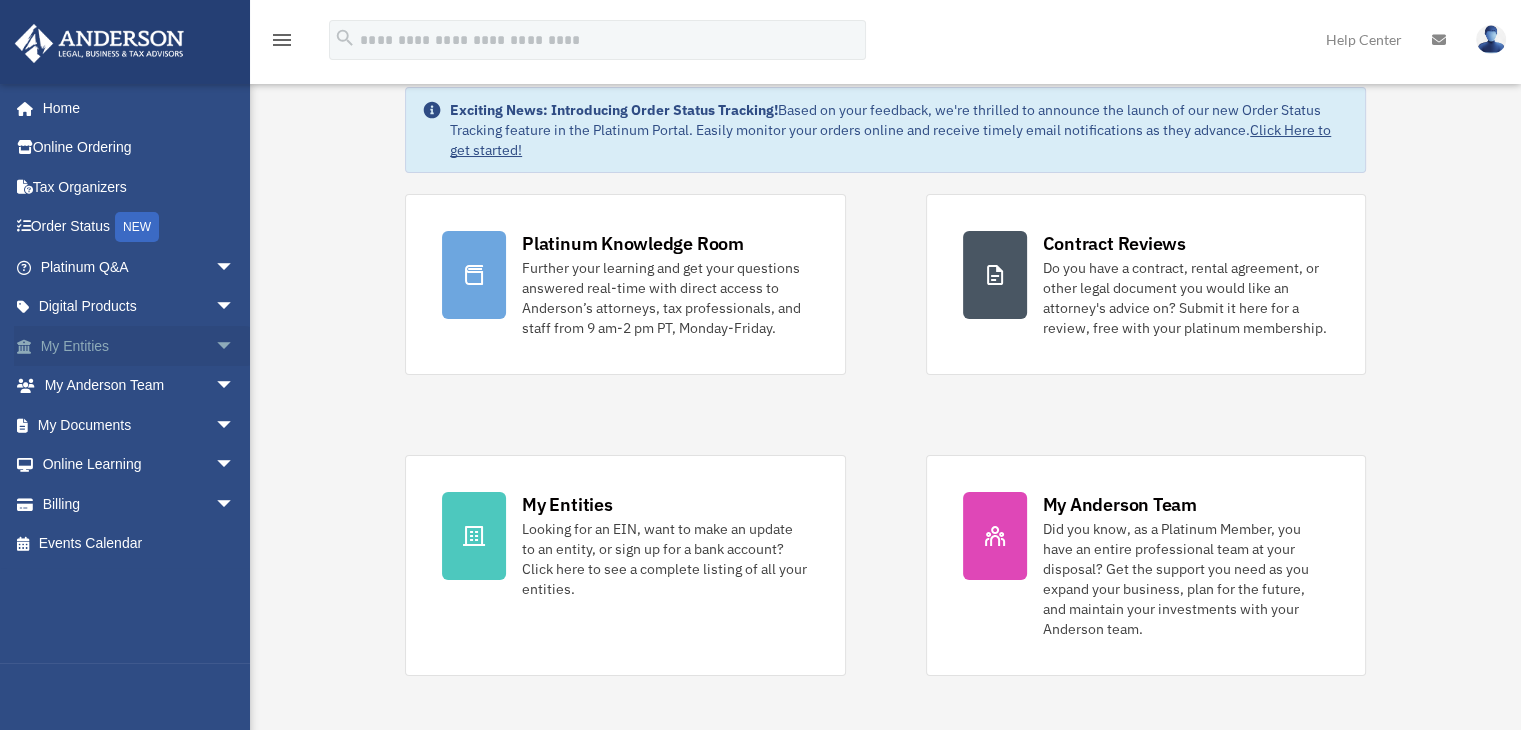 click on "My Entities arrow_drop_down" at bounding box center [139, 346] 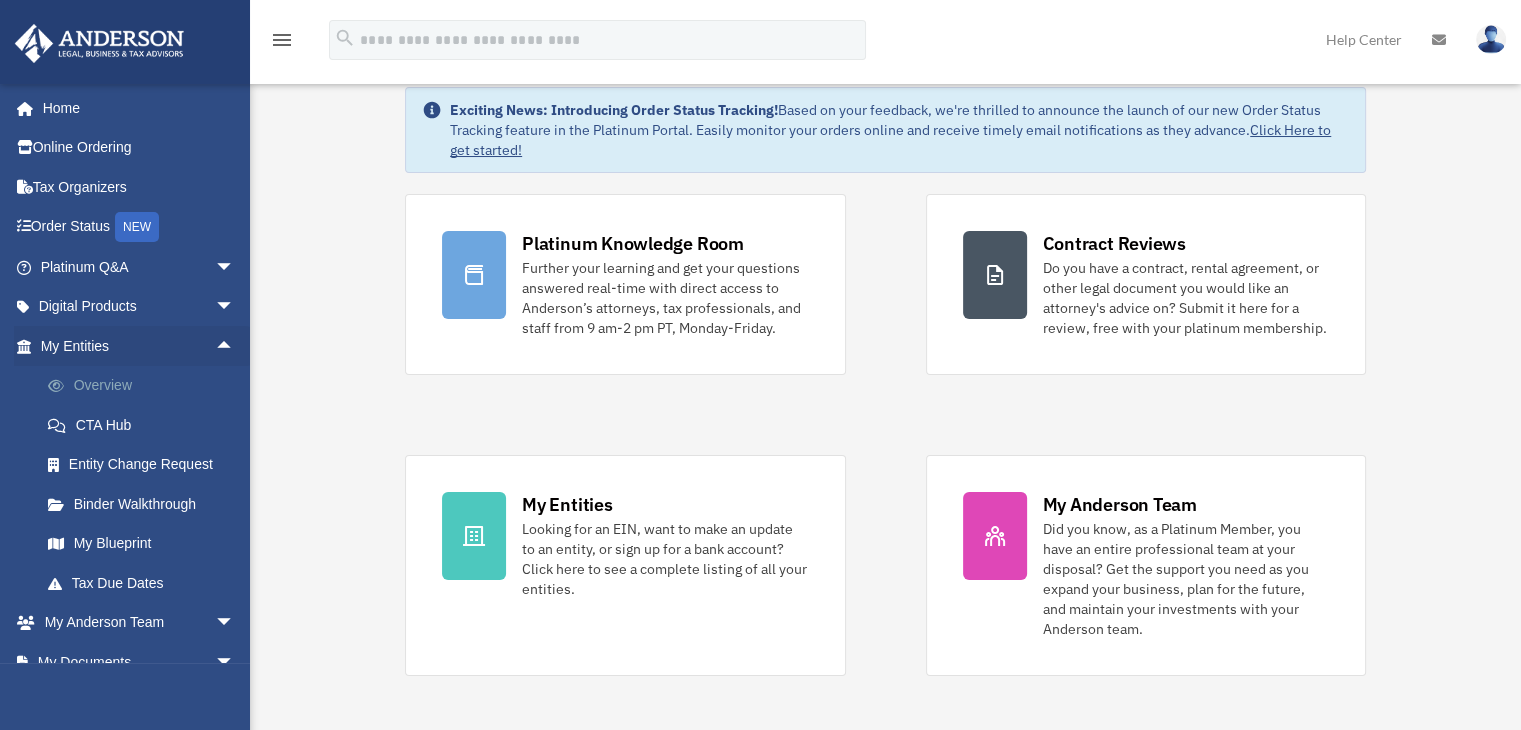 click on "Overview" at bounding box center [146, 386] 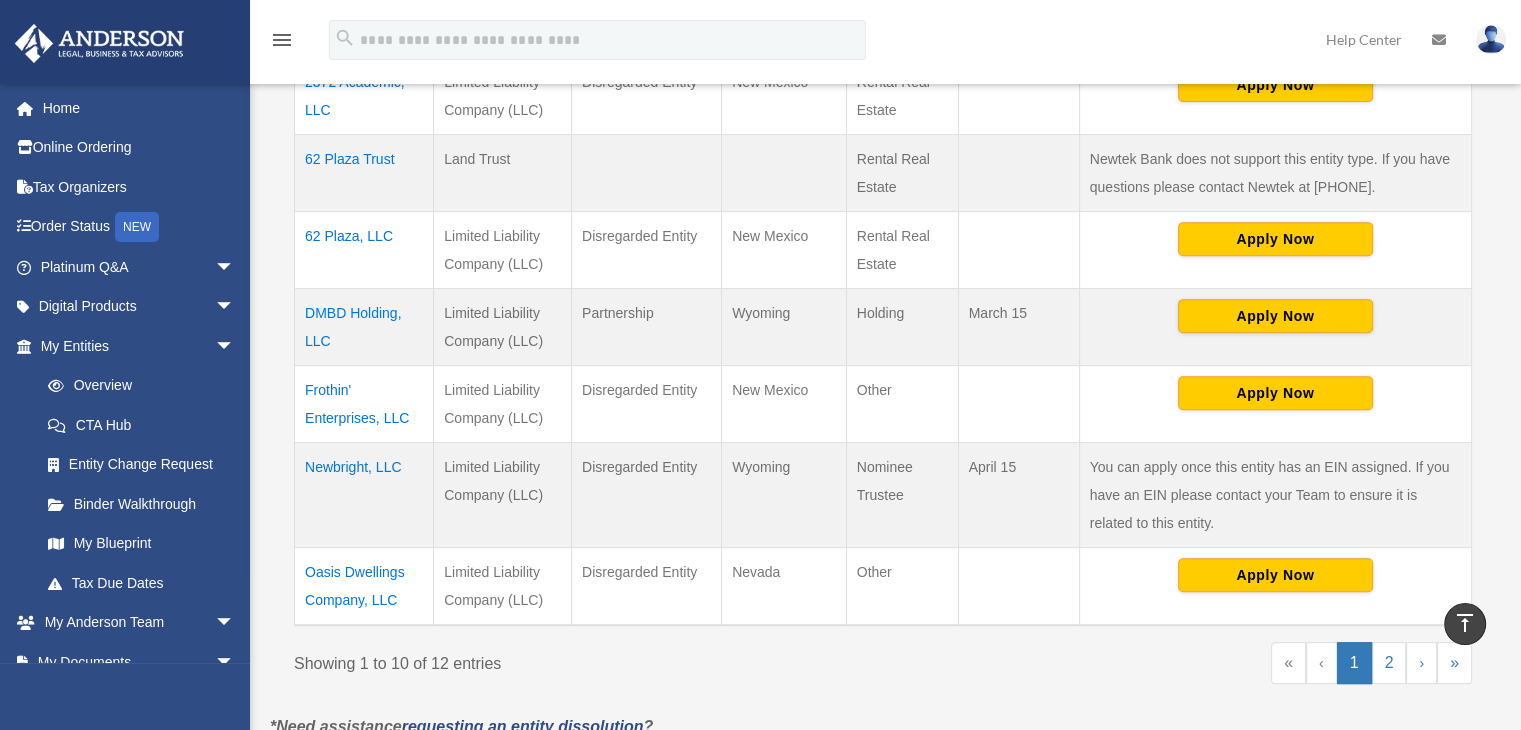 scroll, scrollTop: 804, scrollLeft: 0, axis: vertical 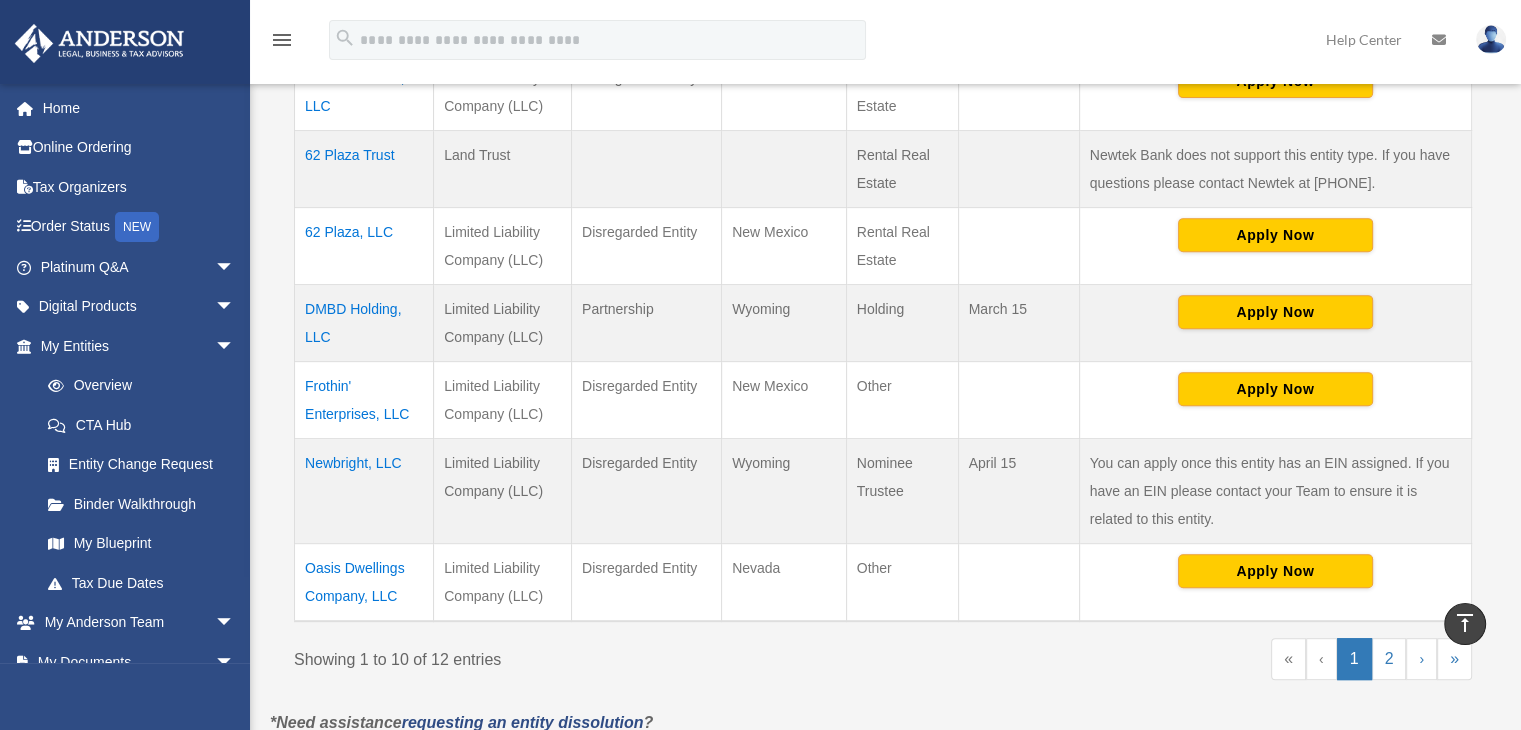 click on "Frothin' Enterprises, LLC" at bounding box center (364, 399) 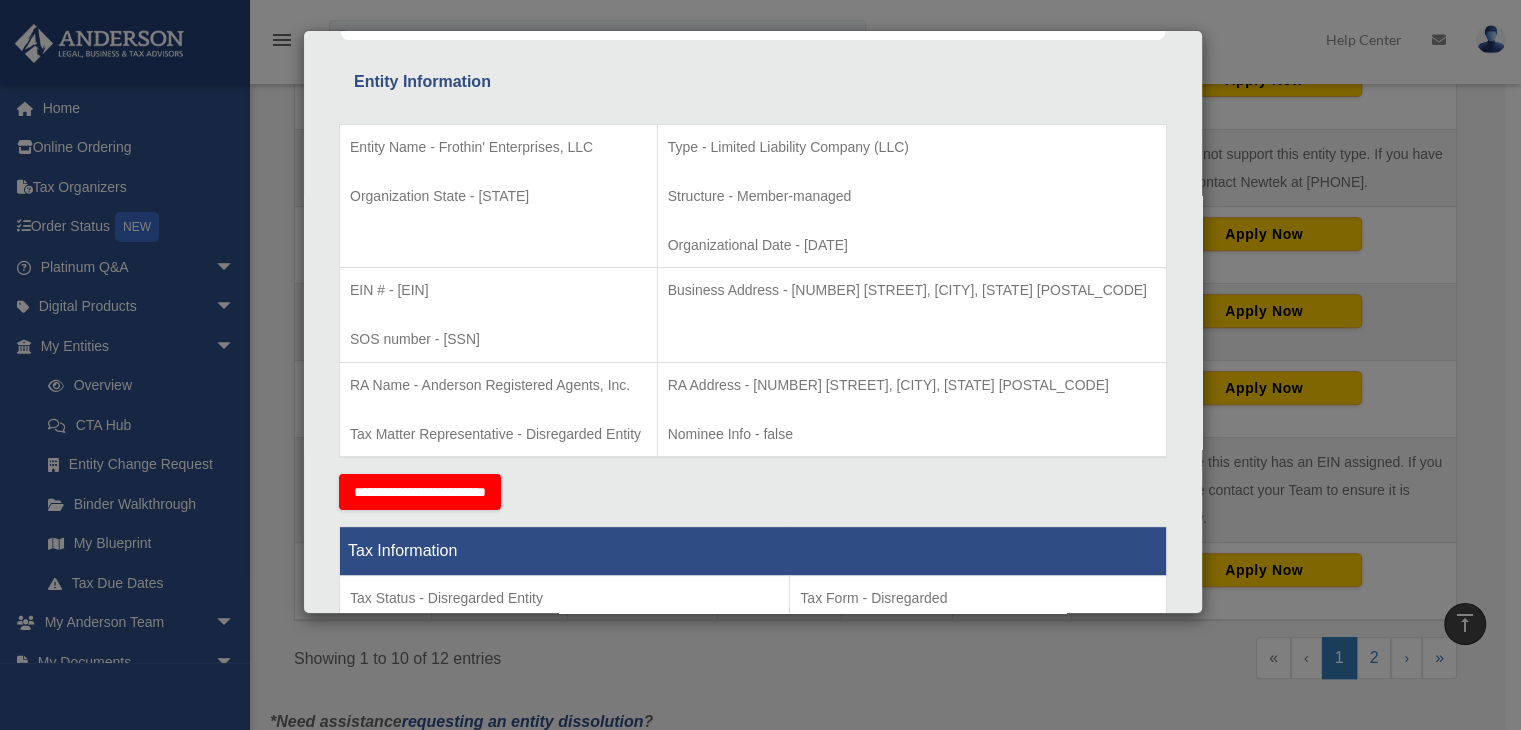 scroll, scrollTop: 348, scrollLeft: 0, axis: vertical 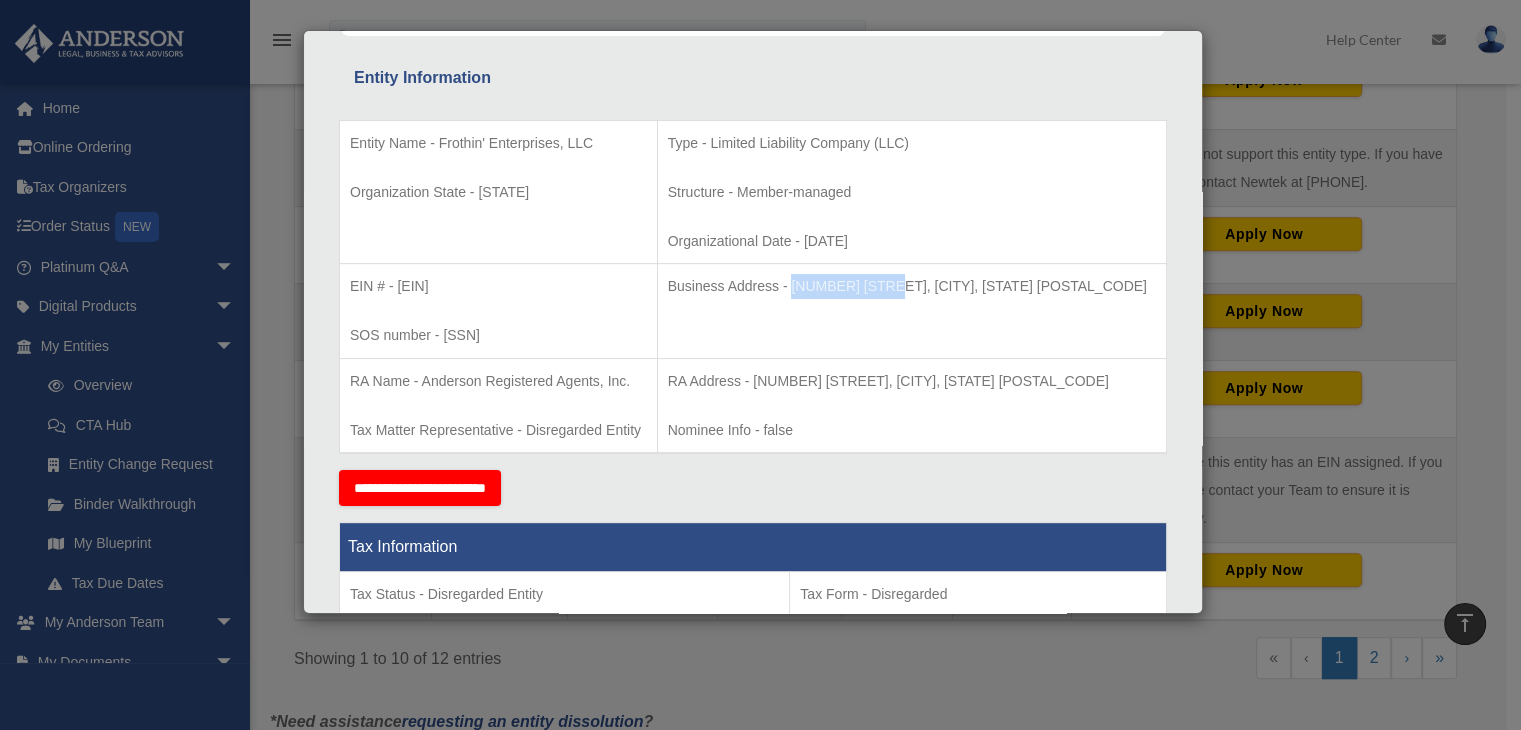 drag, startPoint x: 801, startPoint y: 285, endPoint x: 908, endPoint y: 291, distance: 107.16809 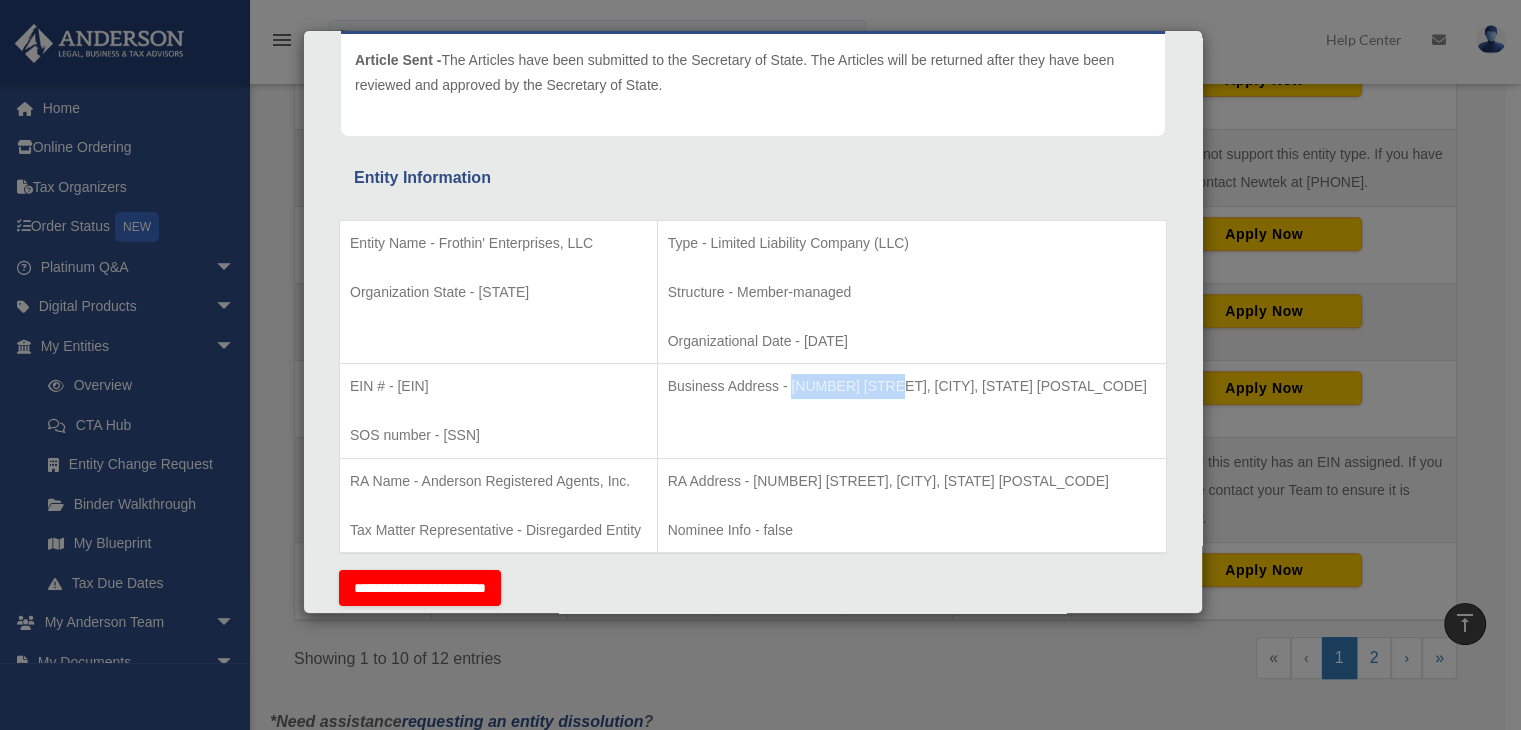scroll, scrollTop: 243, scrollLeft: 0, axis: vertical 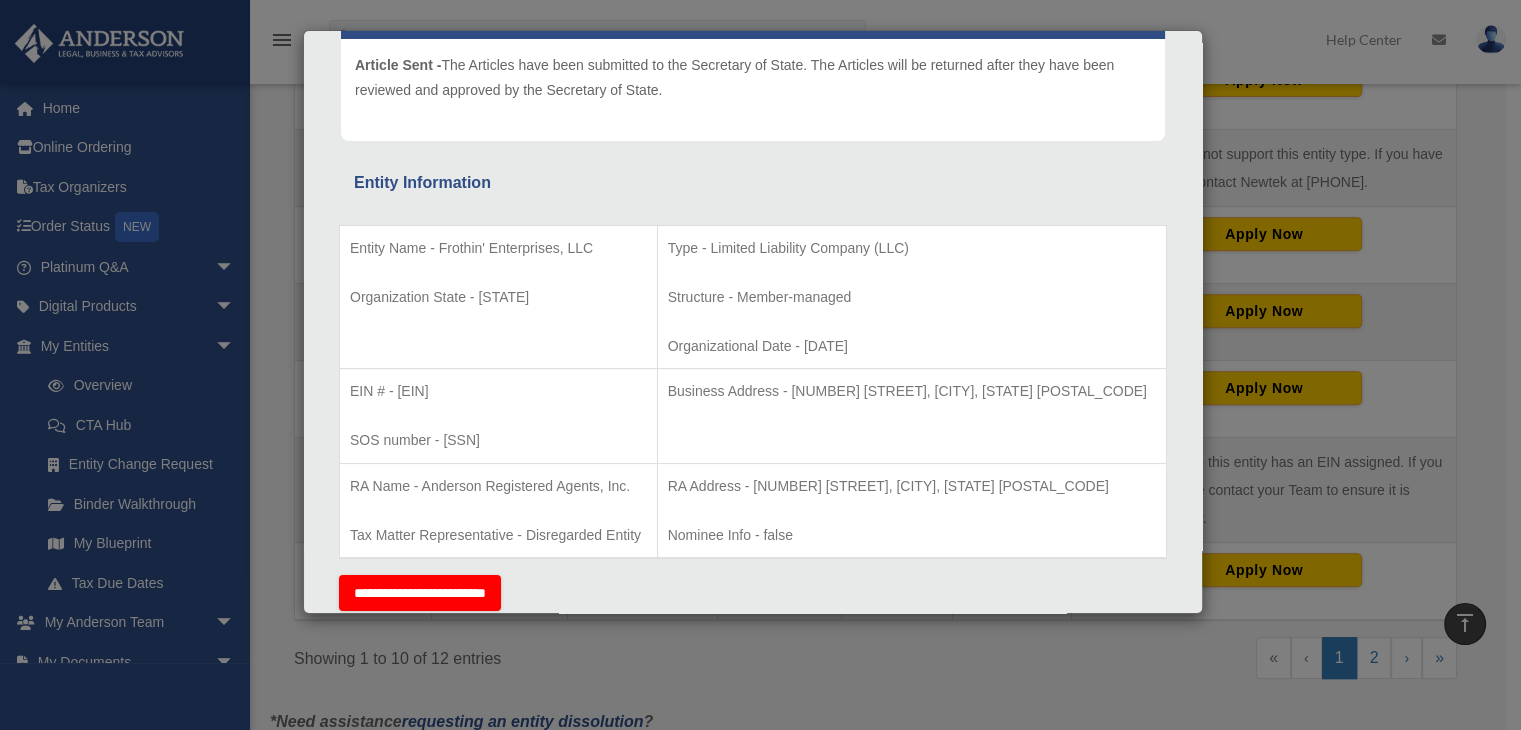 click on "Organizational Date - 2022-05-02" at bounding box center [912, 346] 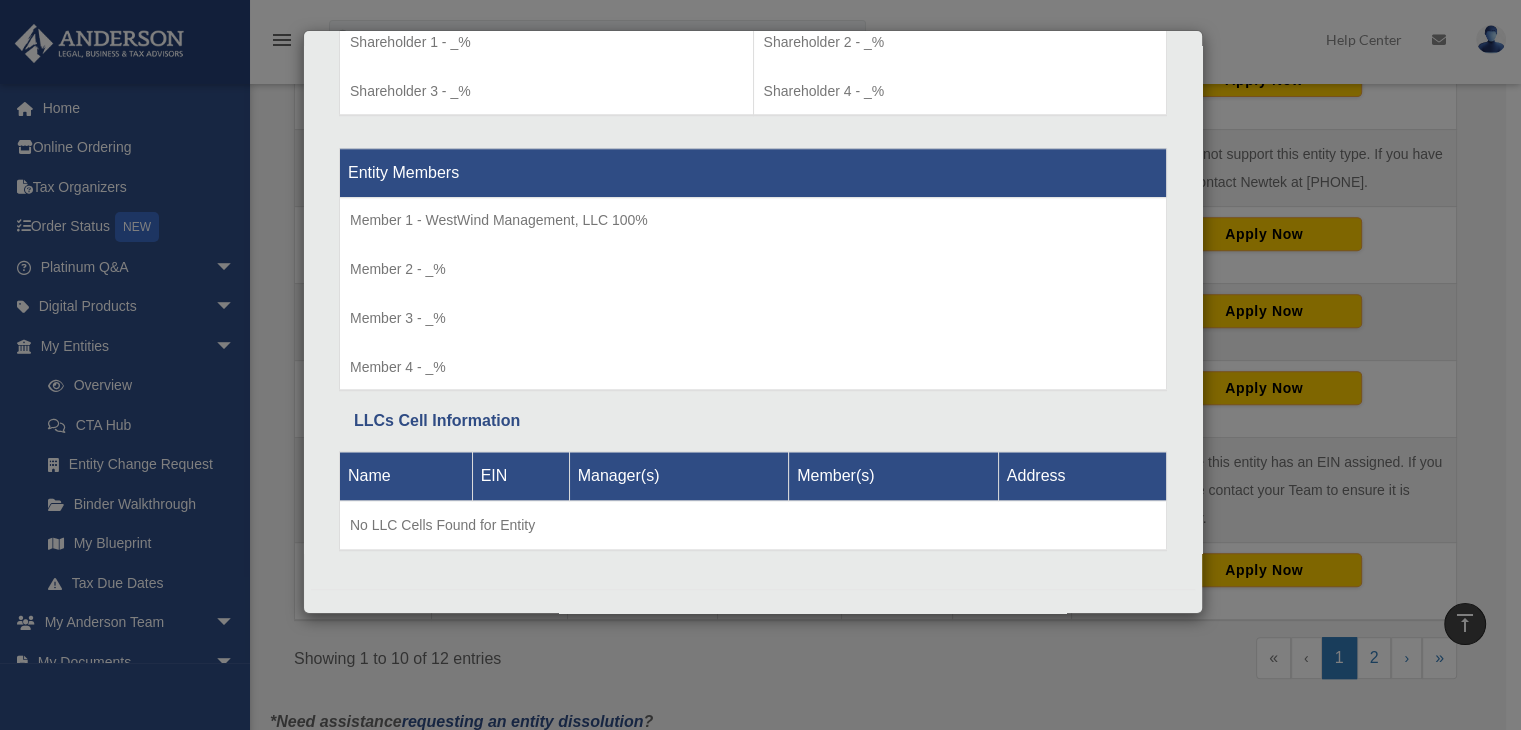 click on "Details
×
Articles Sent
Organizational Date" at bounding box center (760, 365) 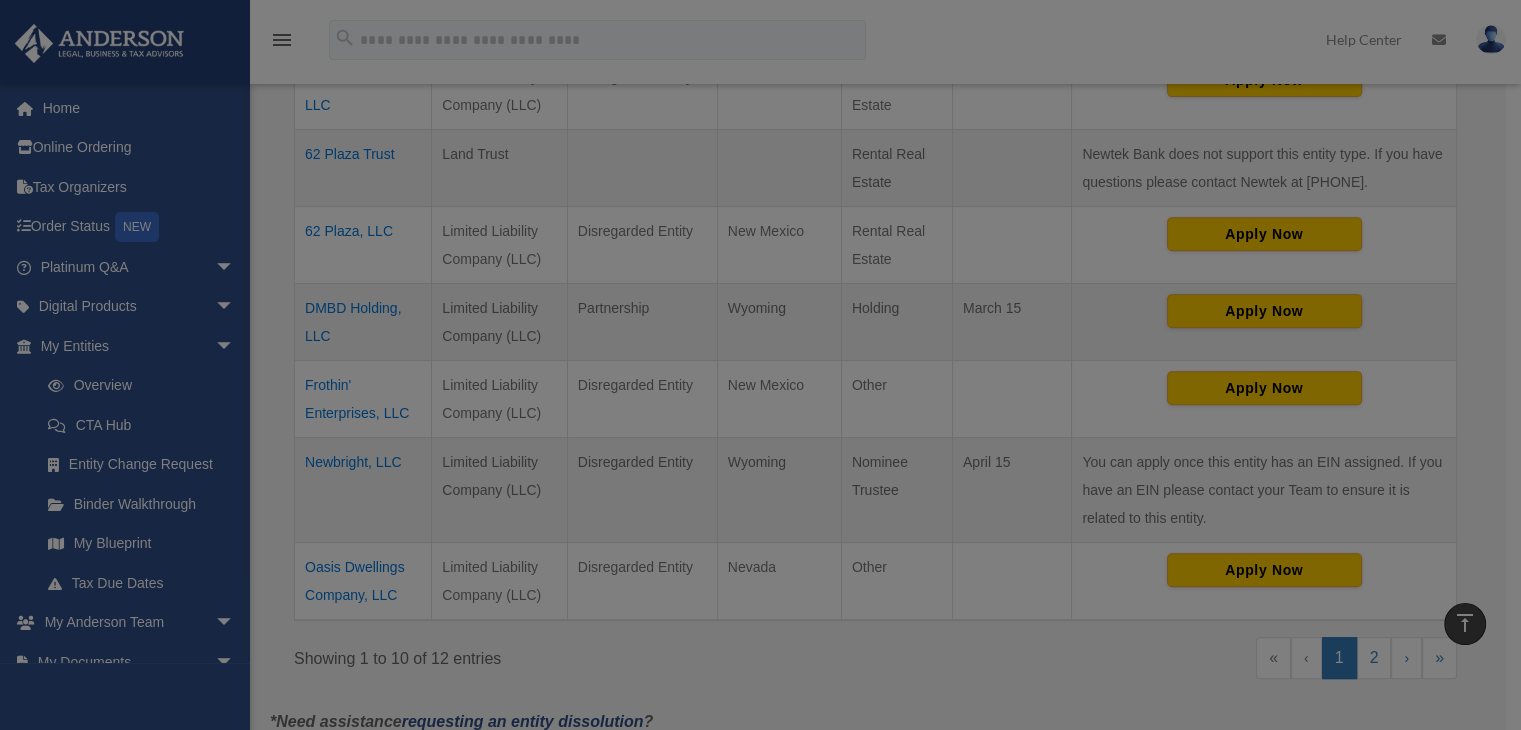 scroll, scrollTop: 1770, scrollLeft: 0, axis: vertical 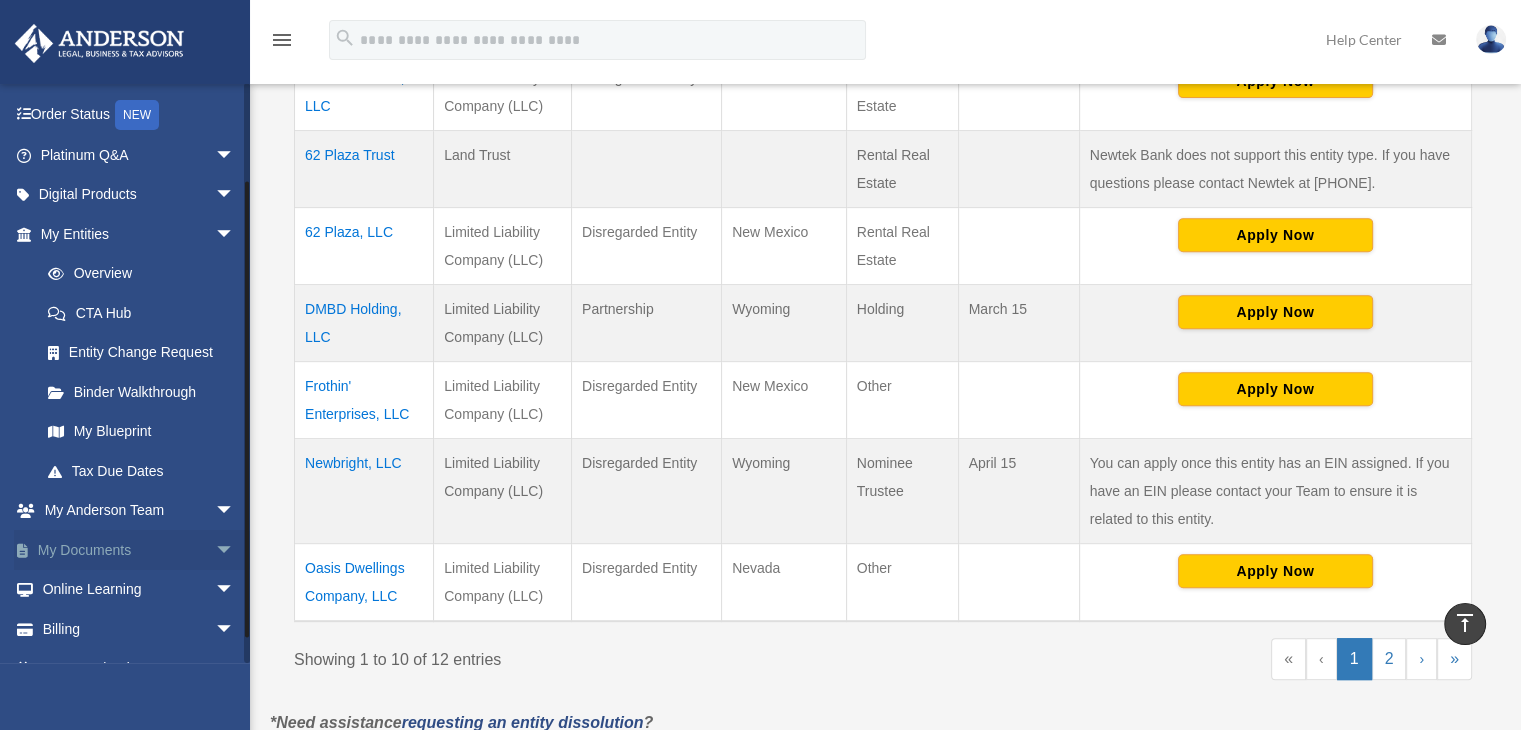 click on "My Documents arrow_drop_down" at bounding box center (139, 550) 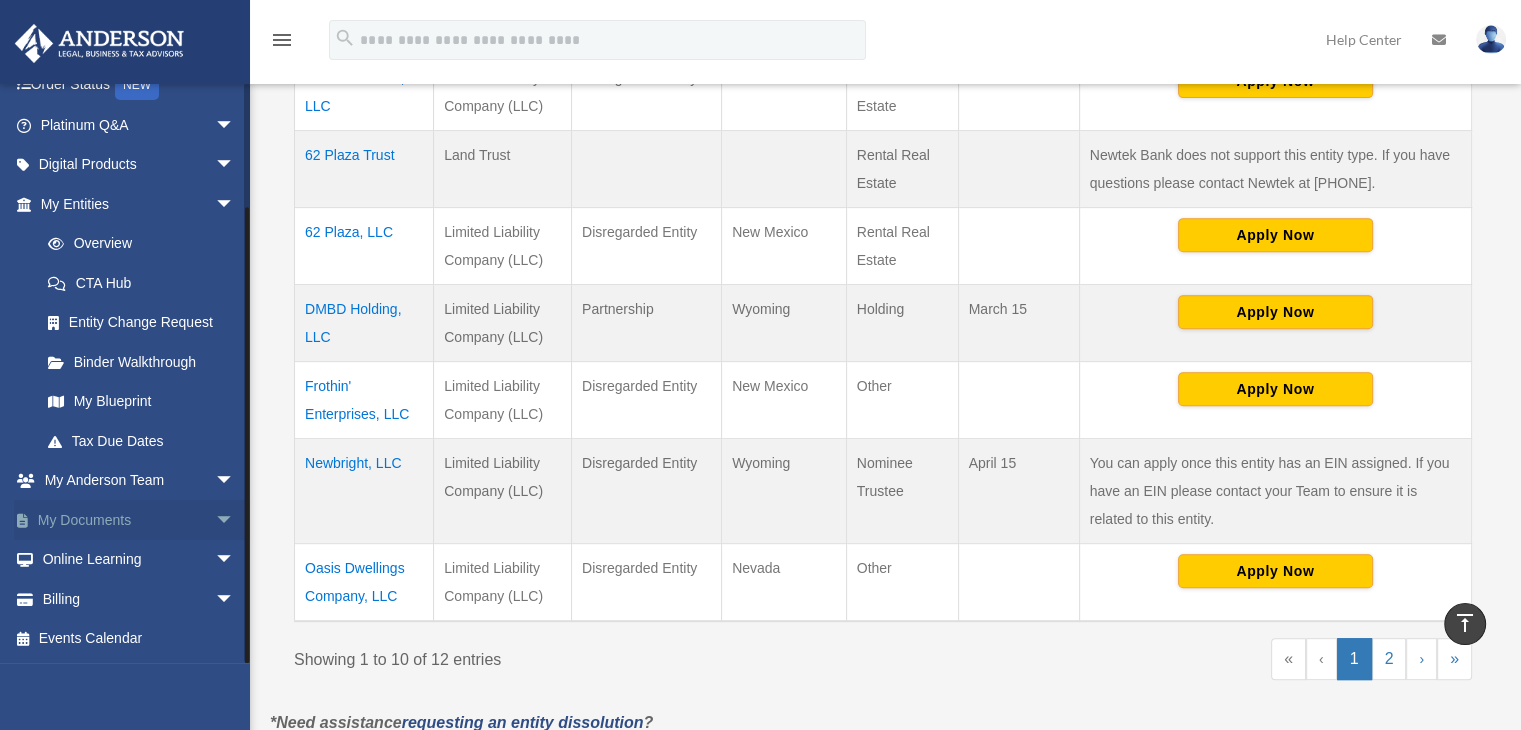 click on "arrow_drop_down" at bounding box center (235, 520) 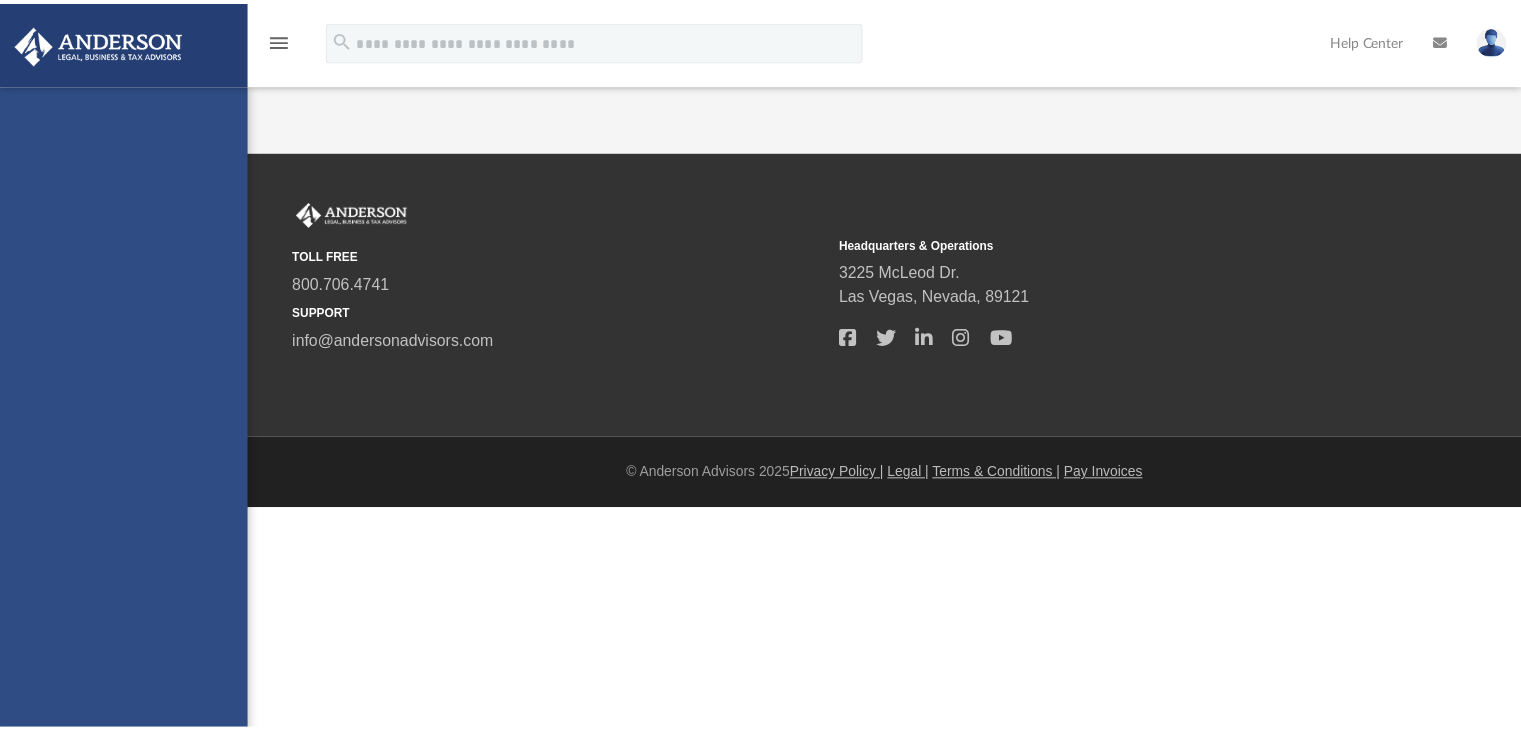 scroll, scrollTop: 0, scrollLeft: 0, axis: both 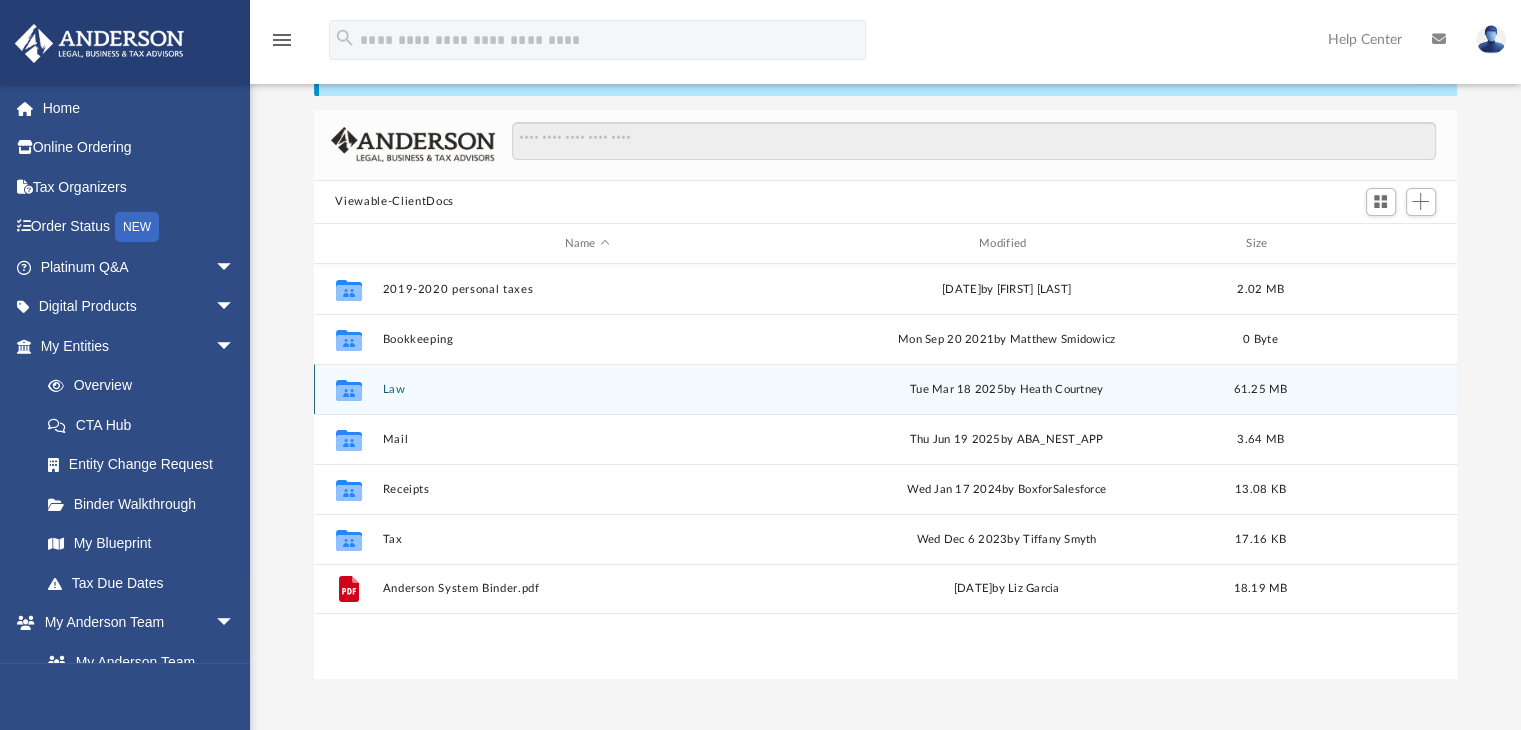 click on "Collaborated Folder" at bounding box center (348, 390) 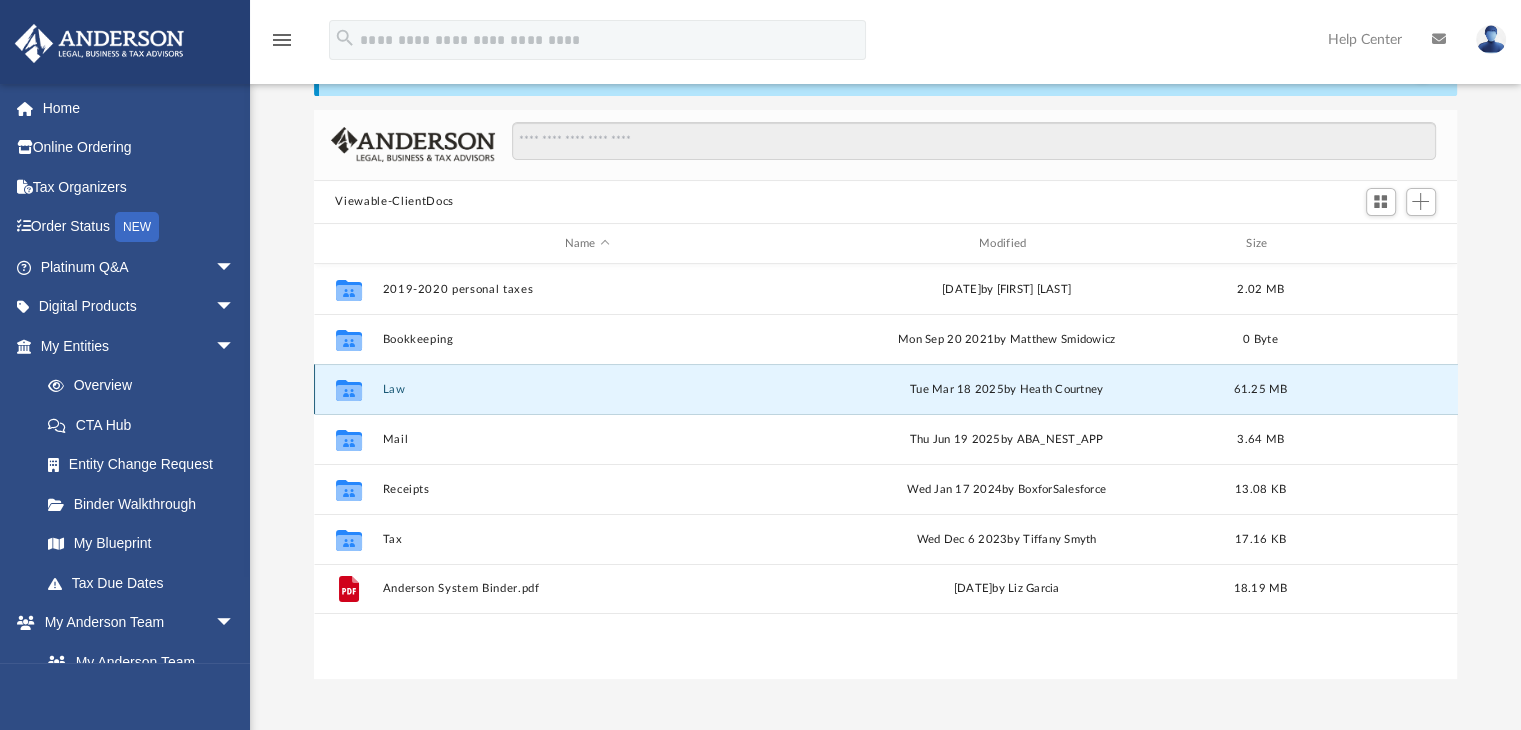 click on "Collaborated Folder" at bounding box center [348, 390] 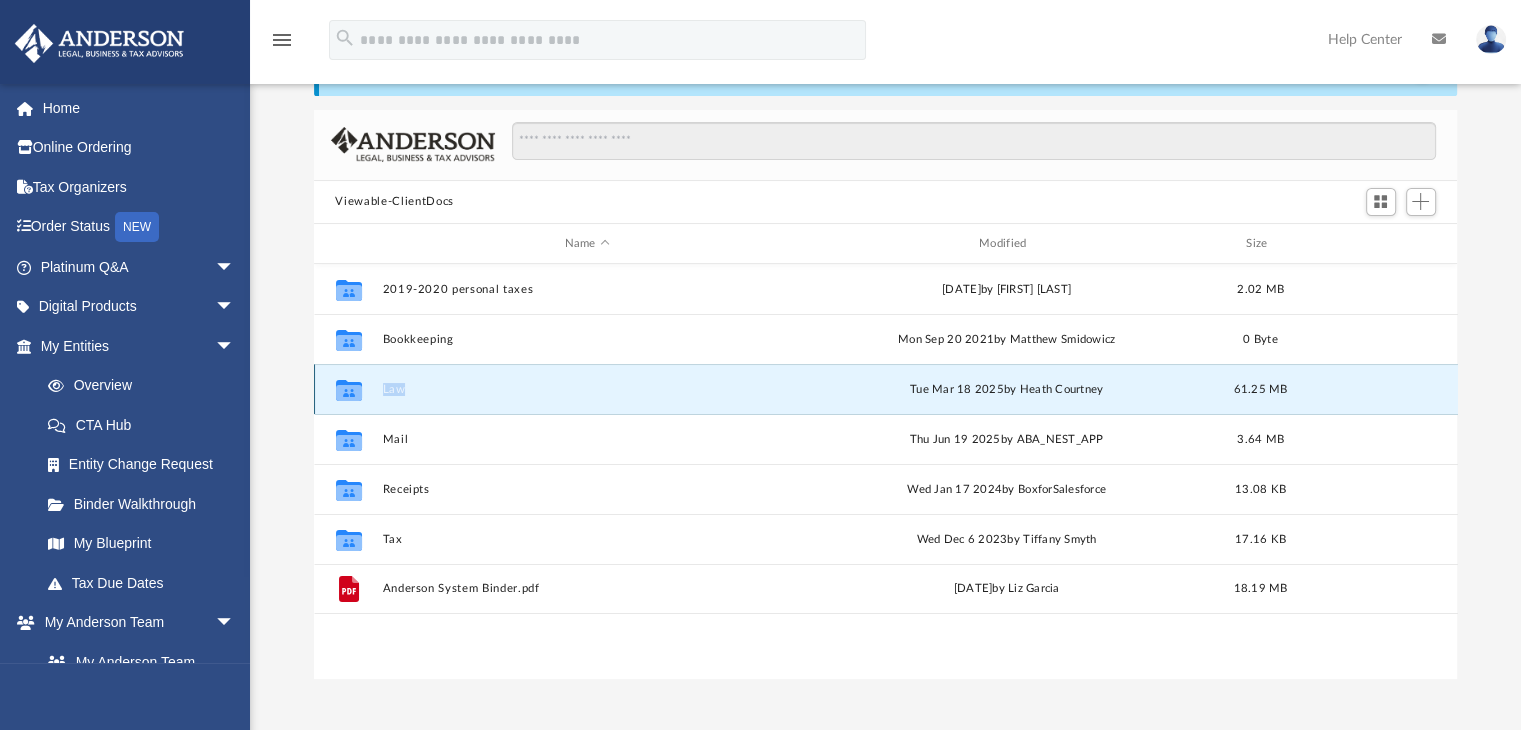 click on "Collaborated Folder" at bounding box center [348, 390] 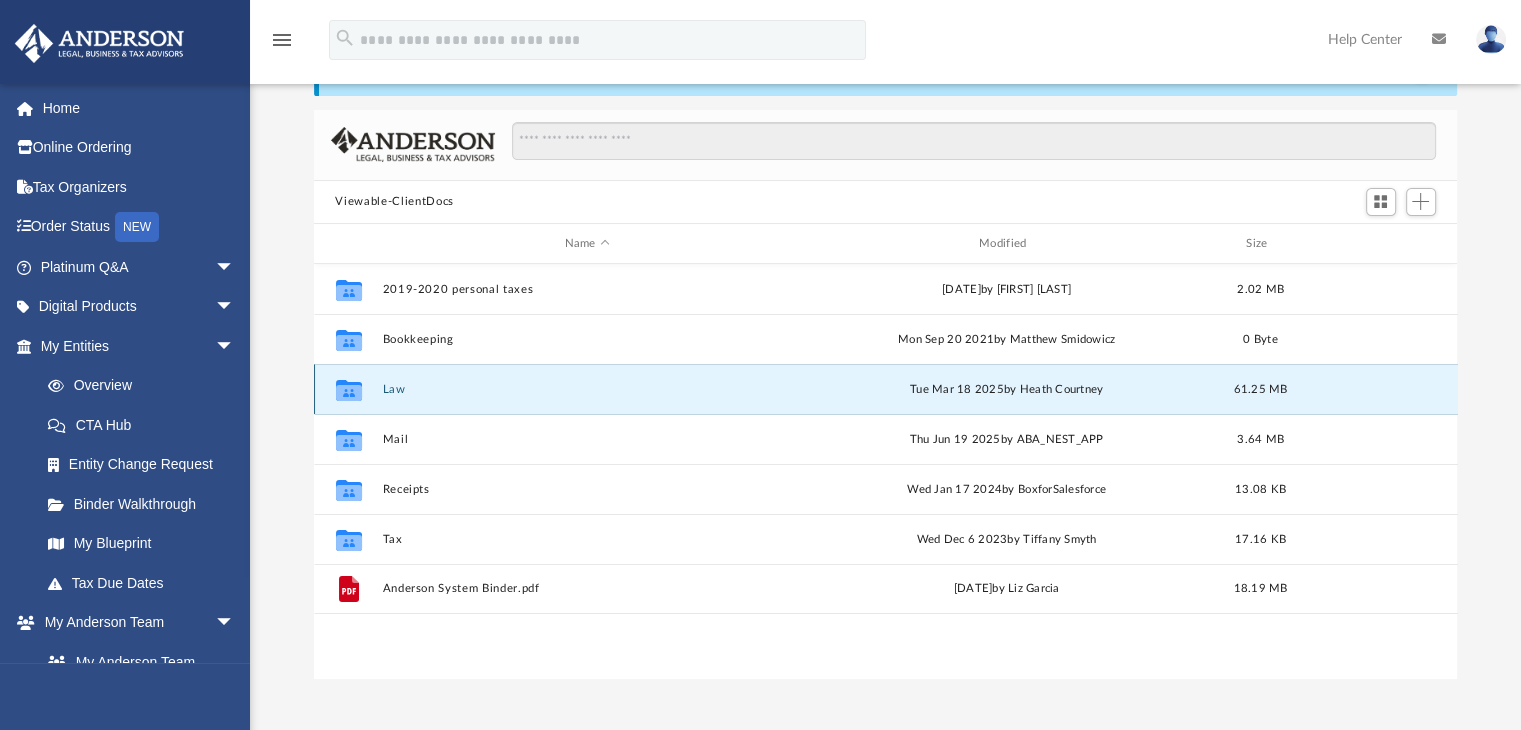 click 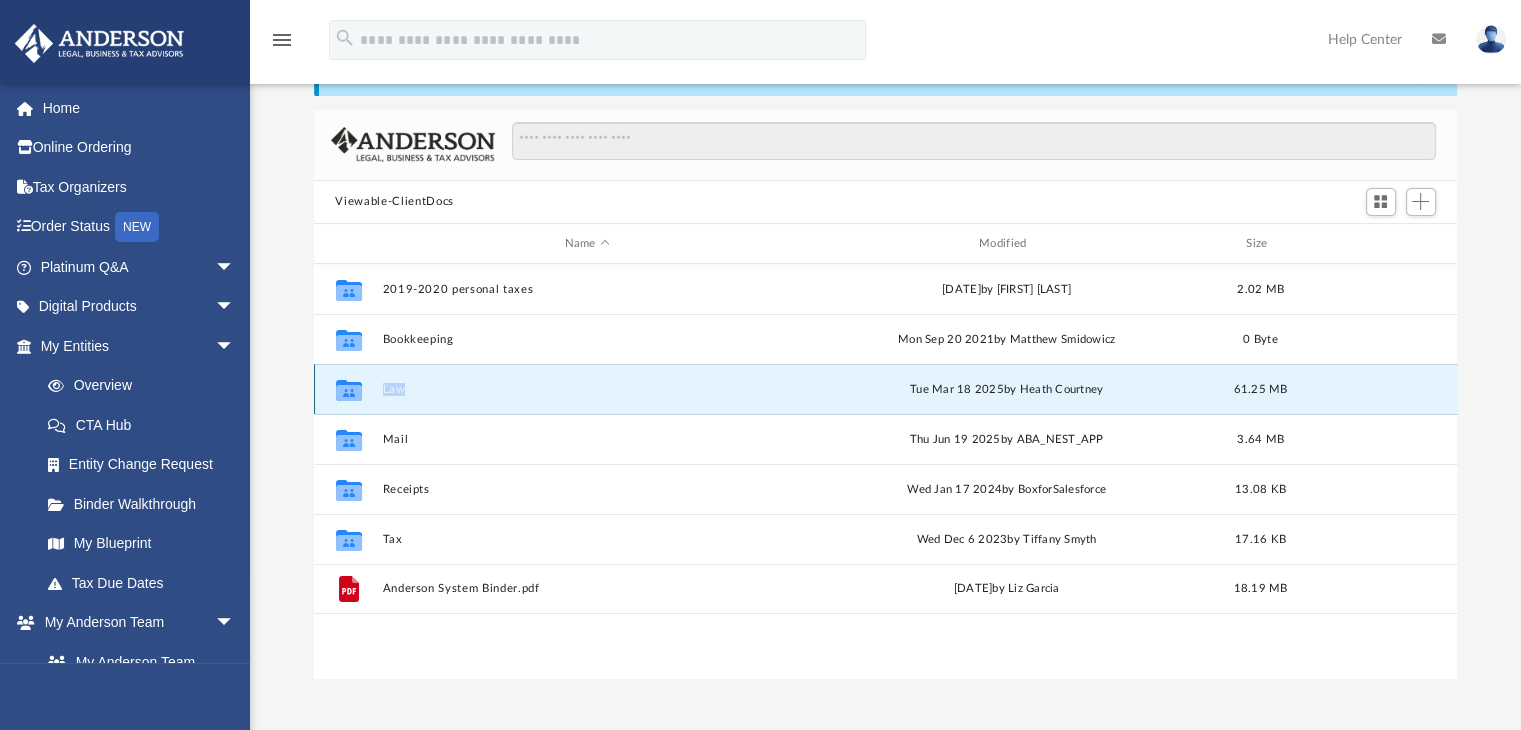 click 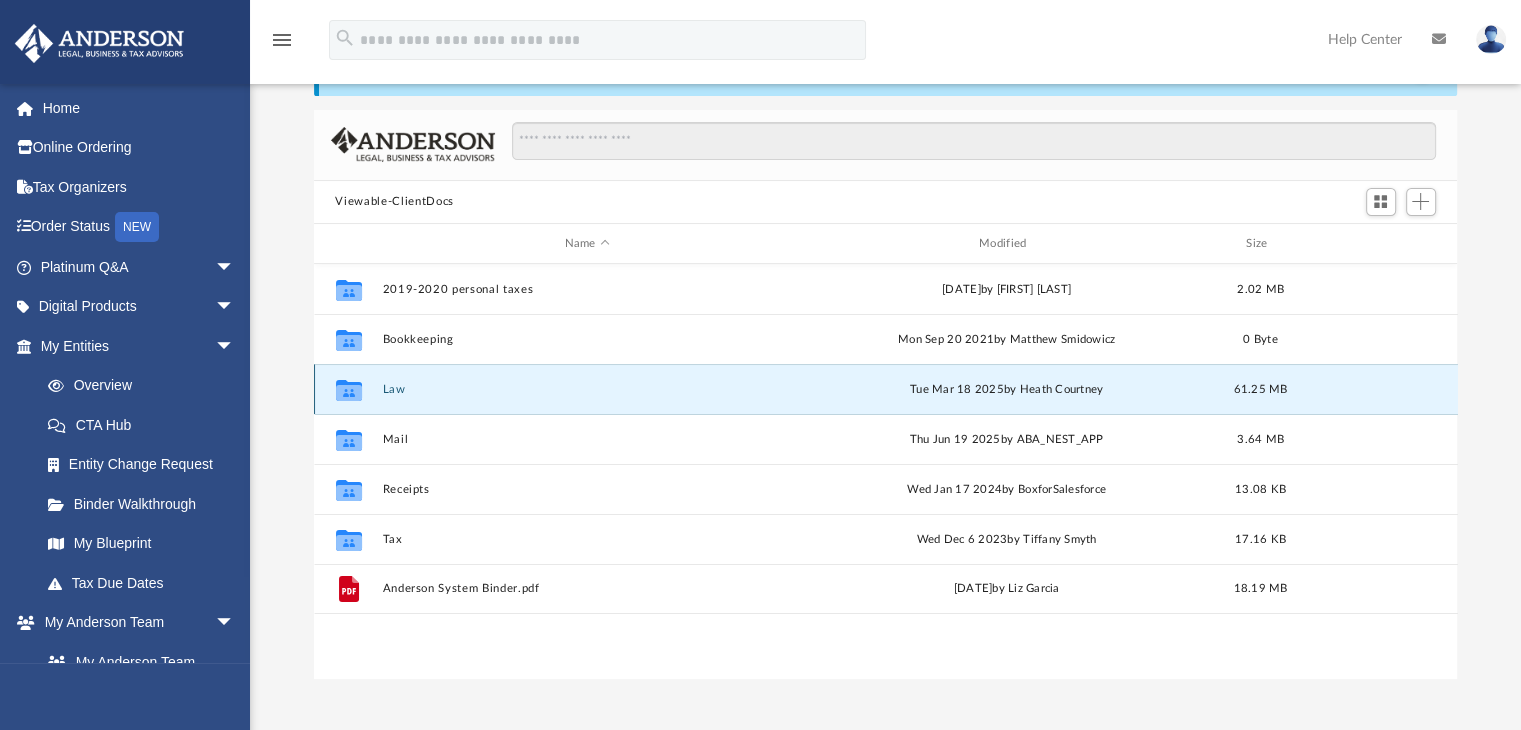click on "Collaborated Folder Law Tue Mar 18 2025  by Heath Courtney 61.25 MB" at bounding box center (886, 389) 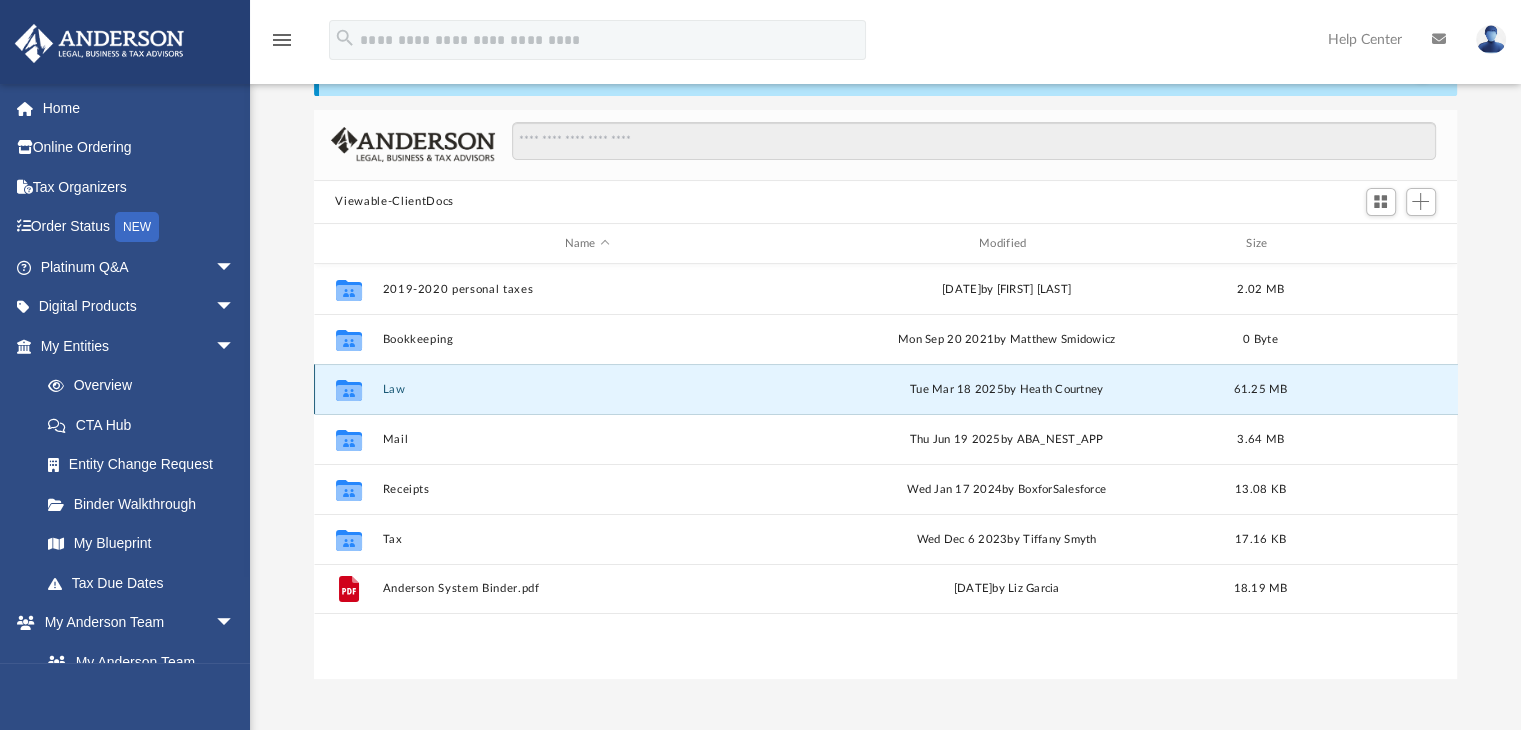 click on "Tue Mar 18 2025  by Heath Courtney" at bounding box center (1006, 390) 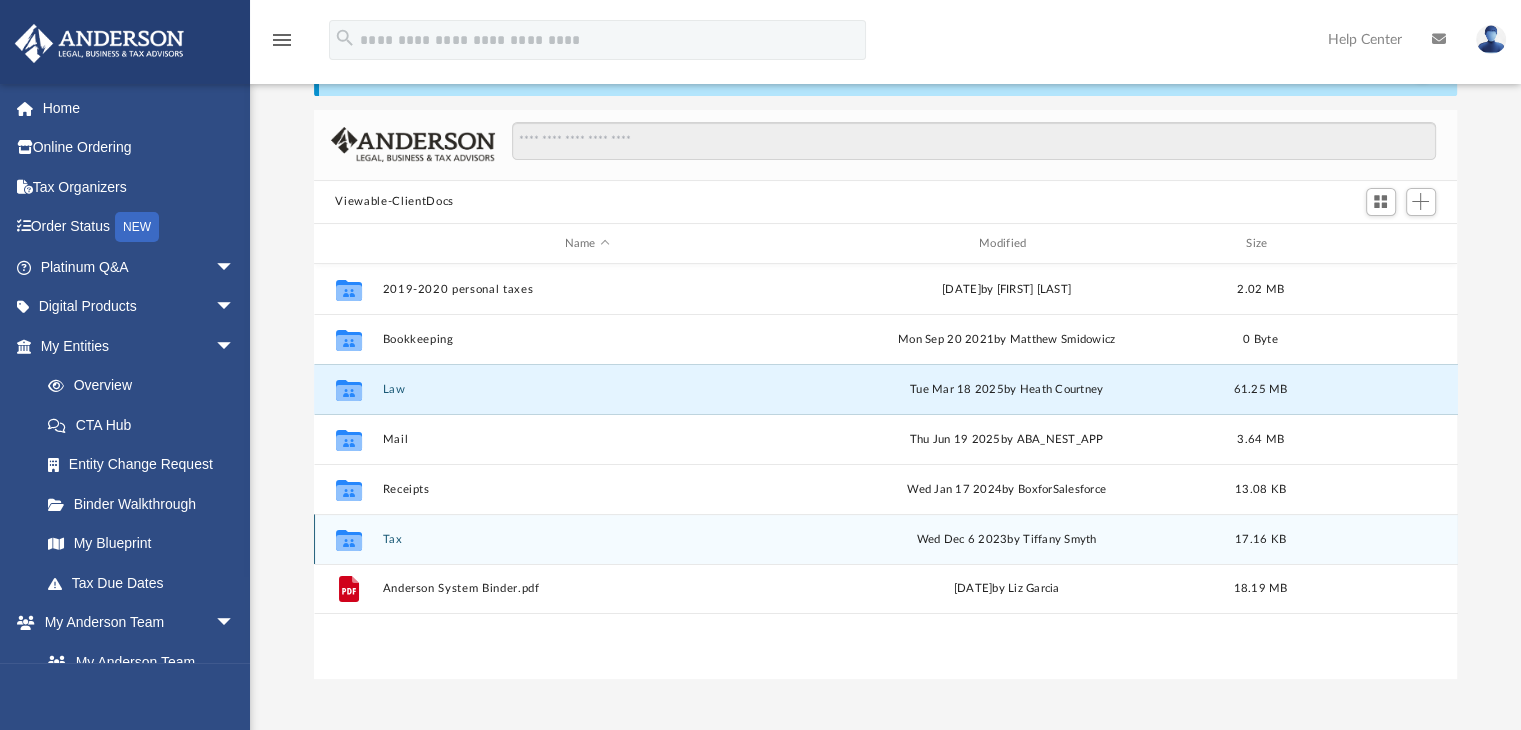 click on "Collaborated Folder" 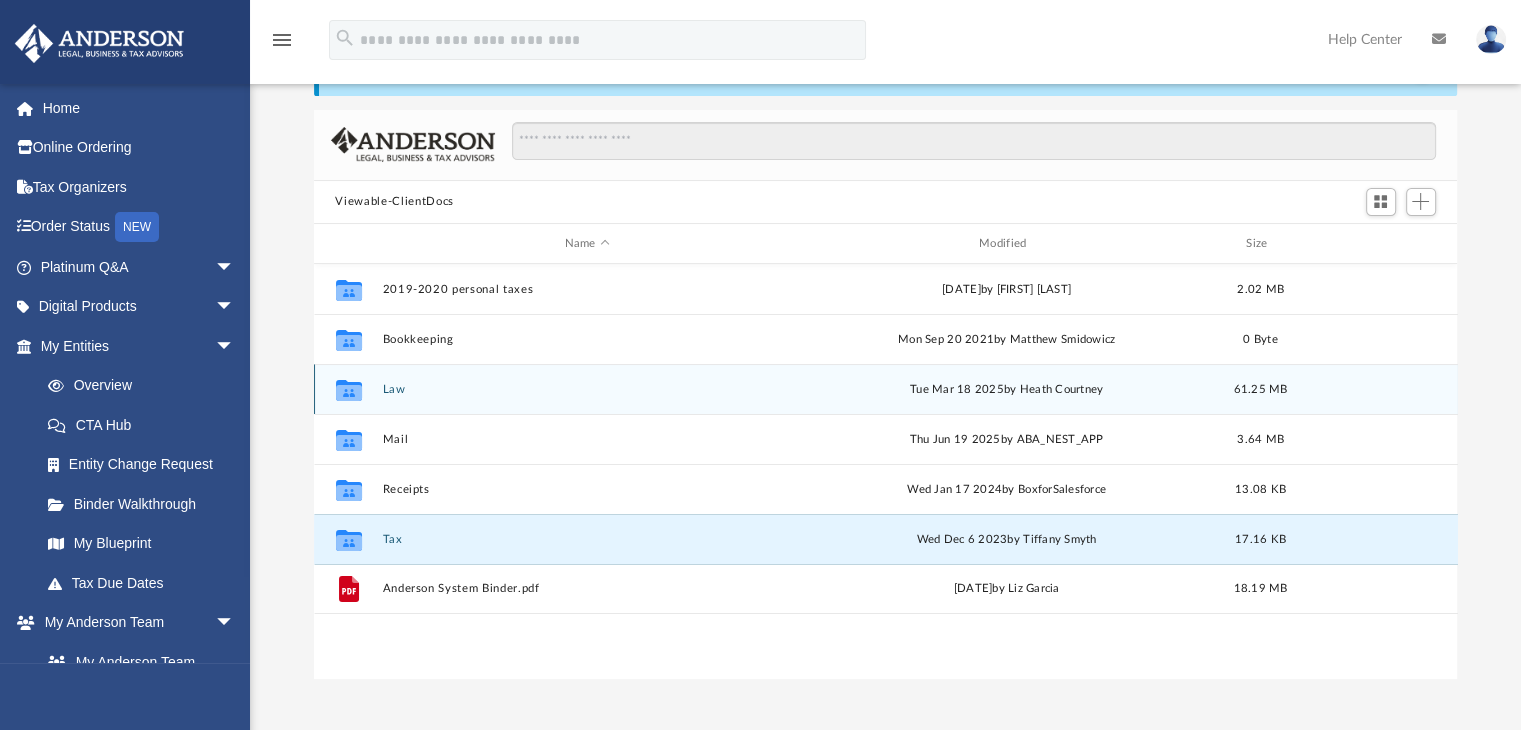click 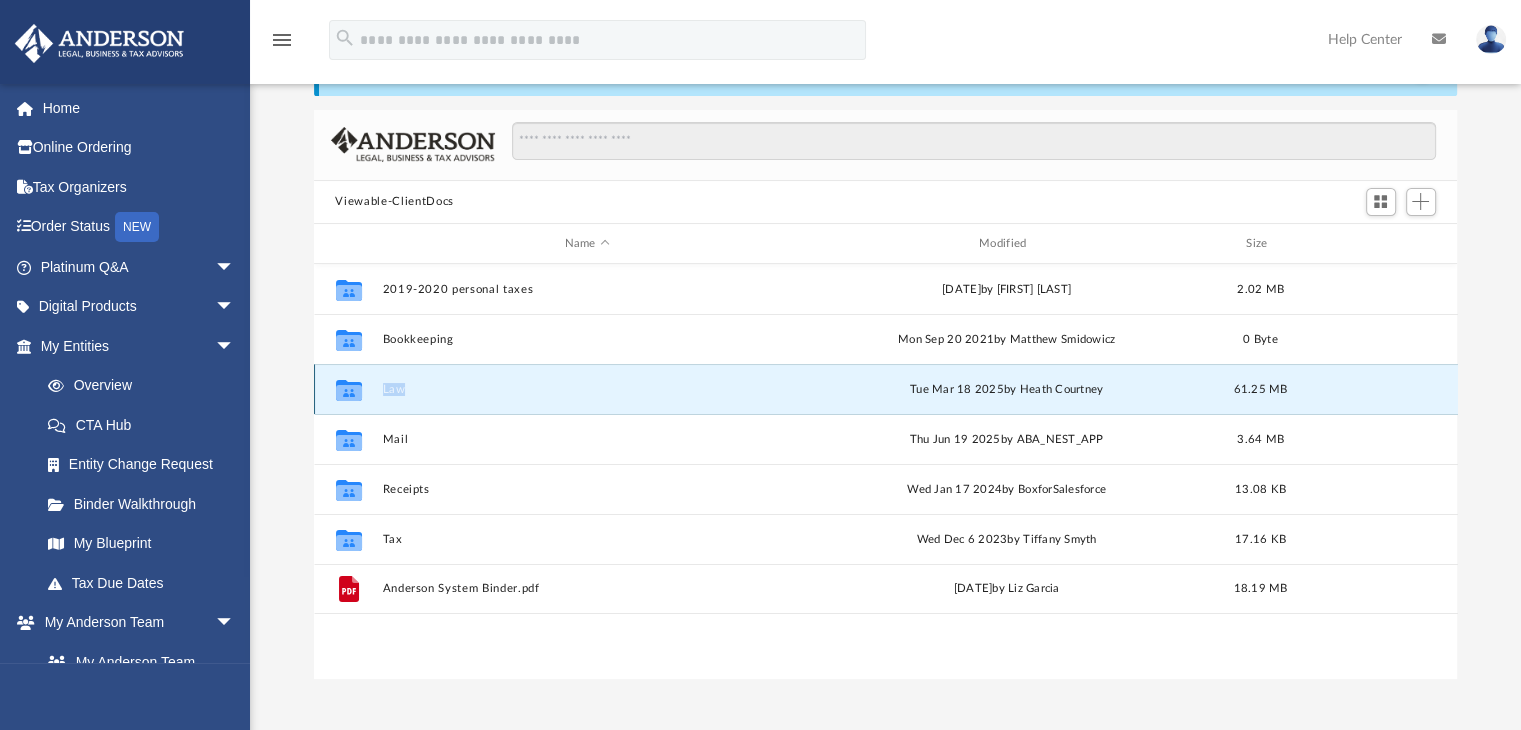 click 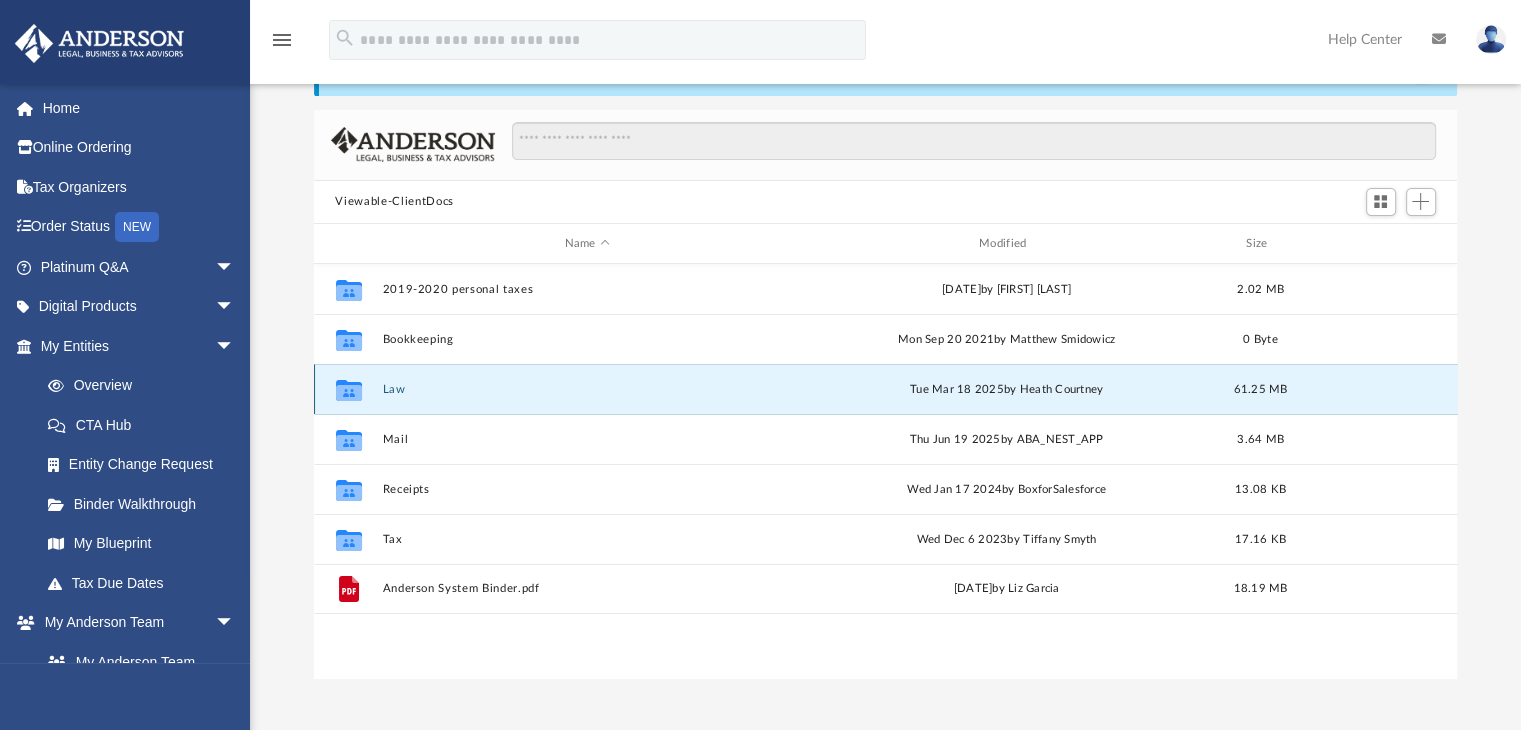 click 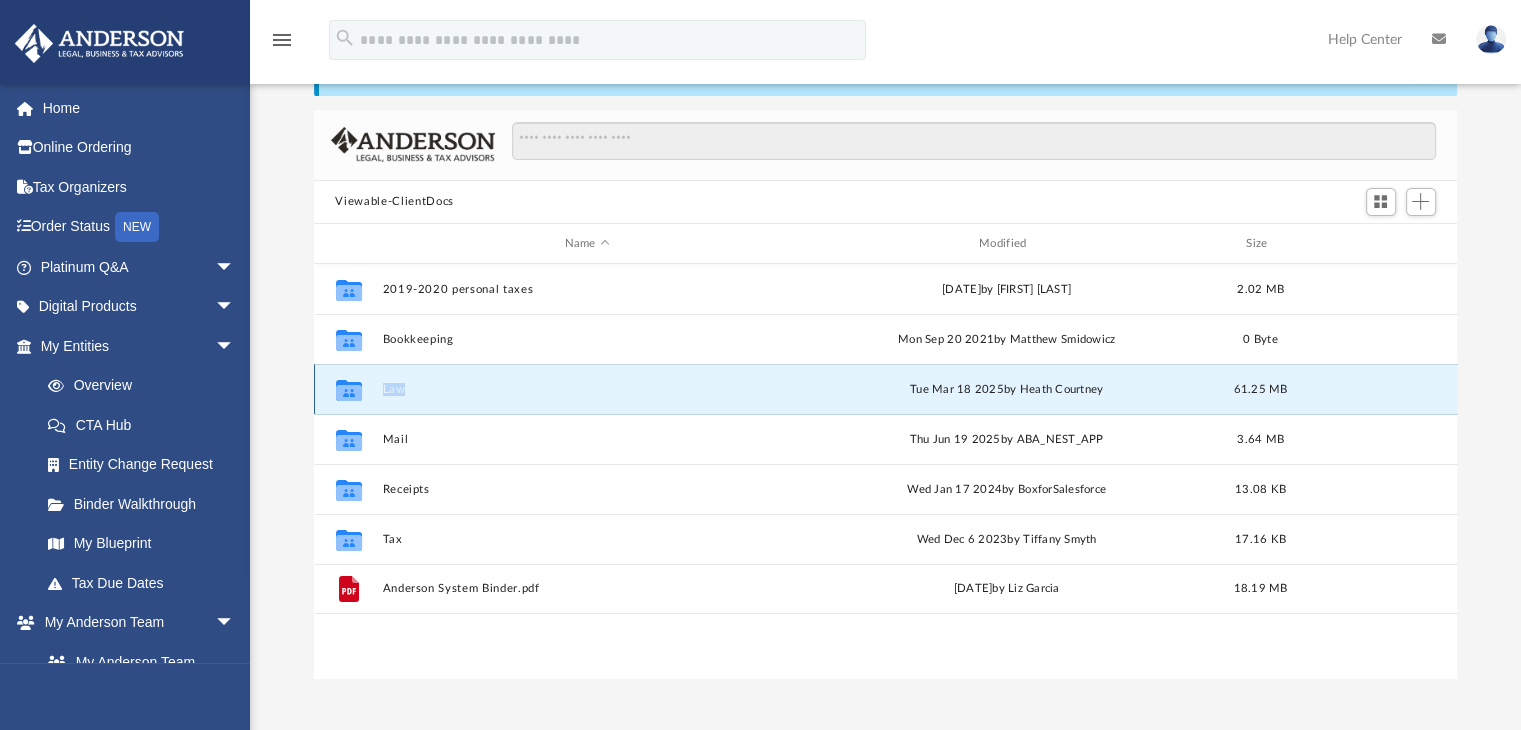 click 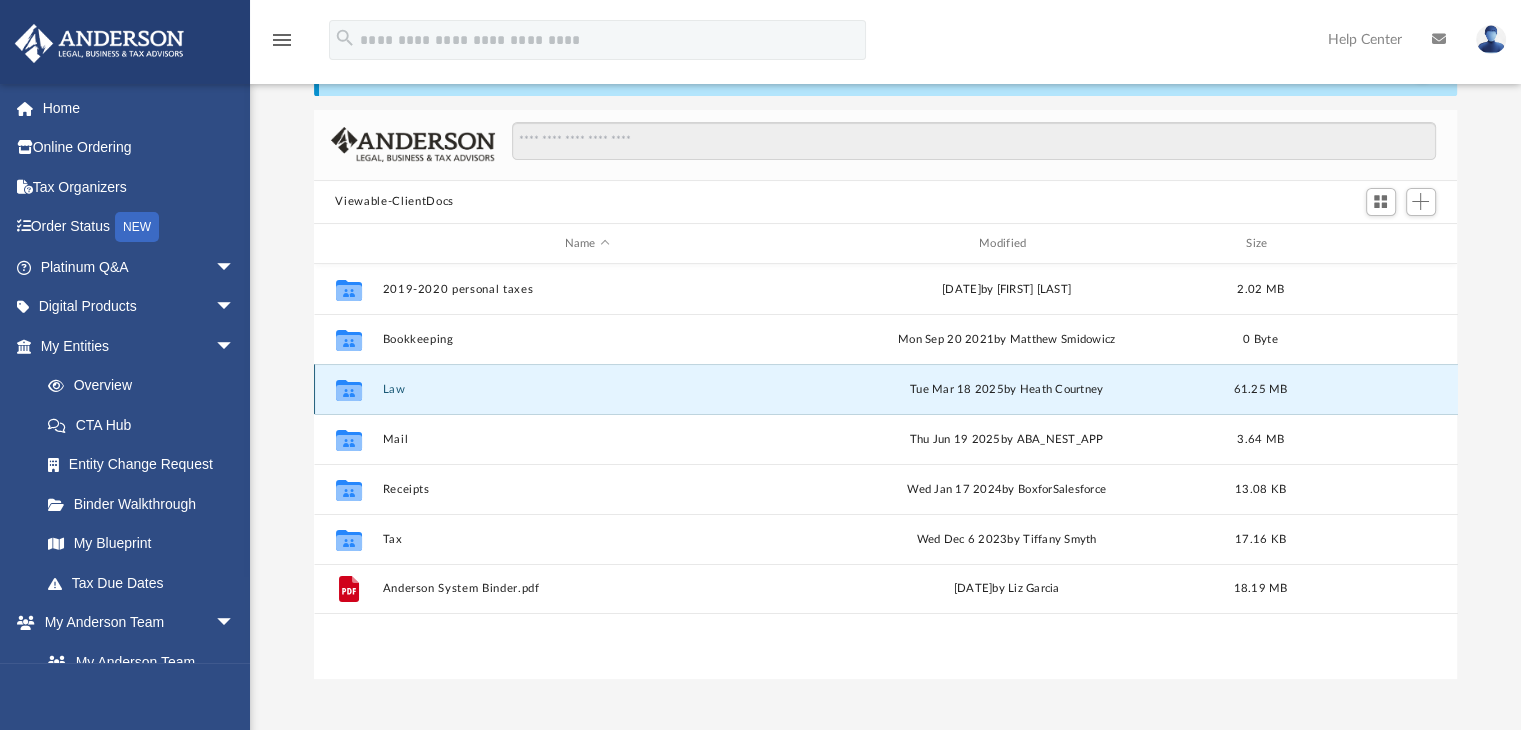 click 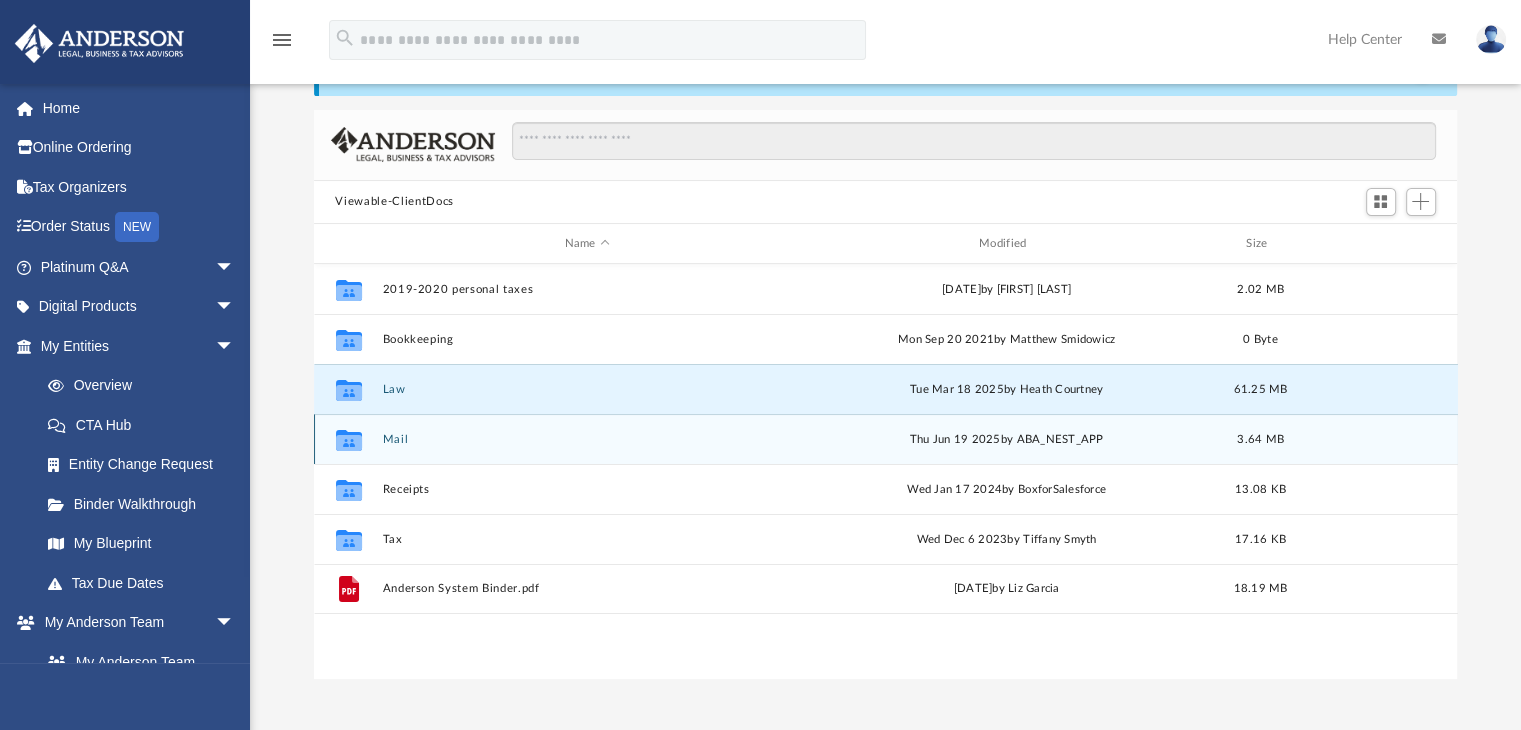 click 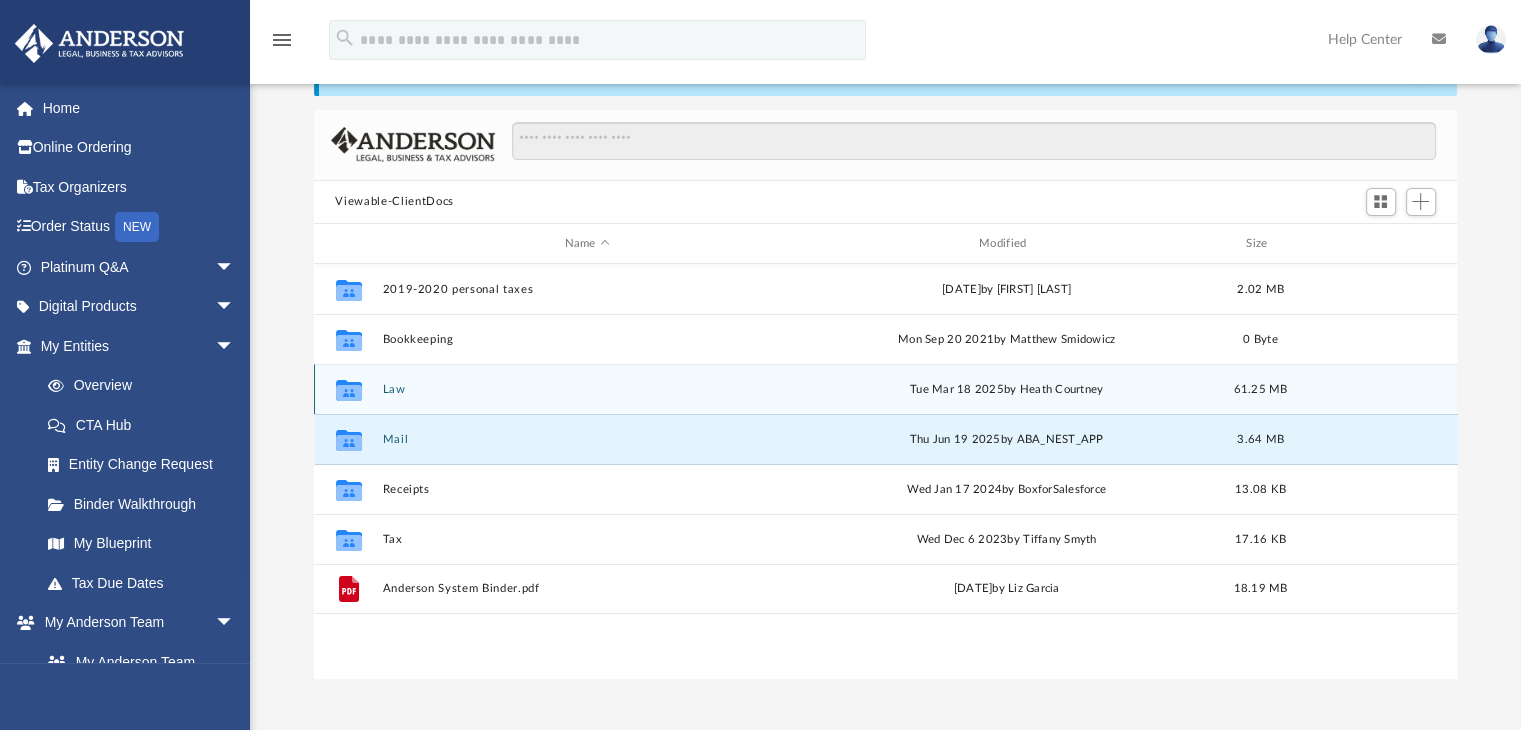 click 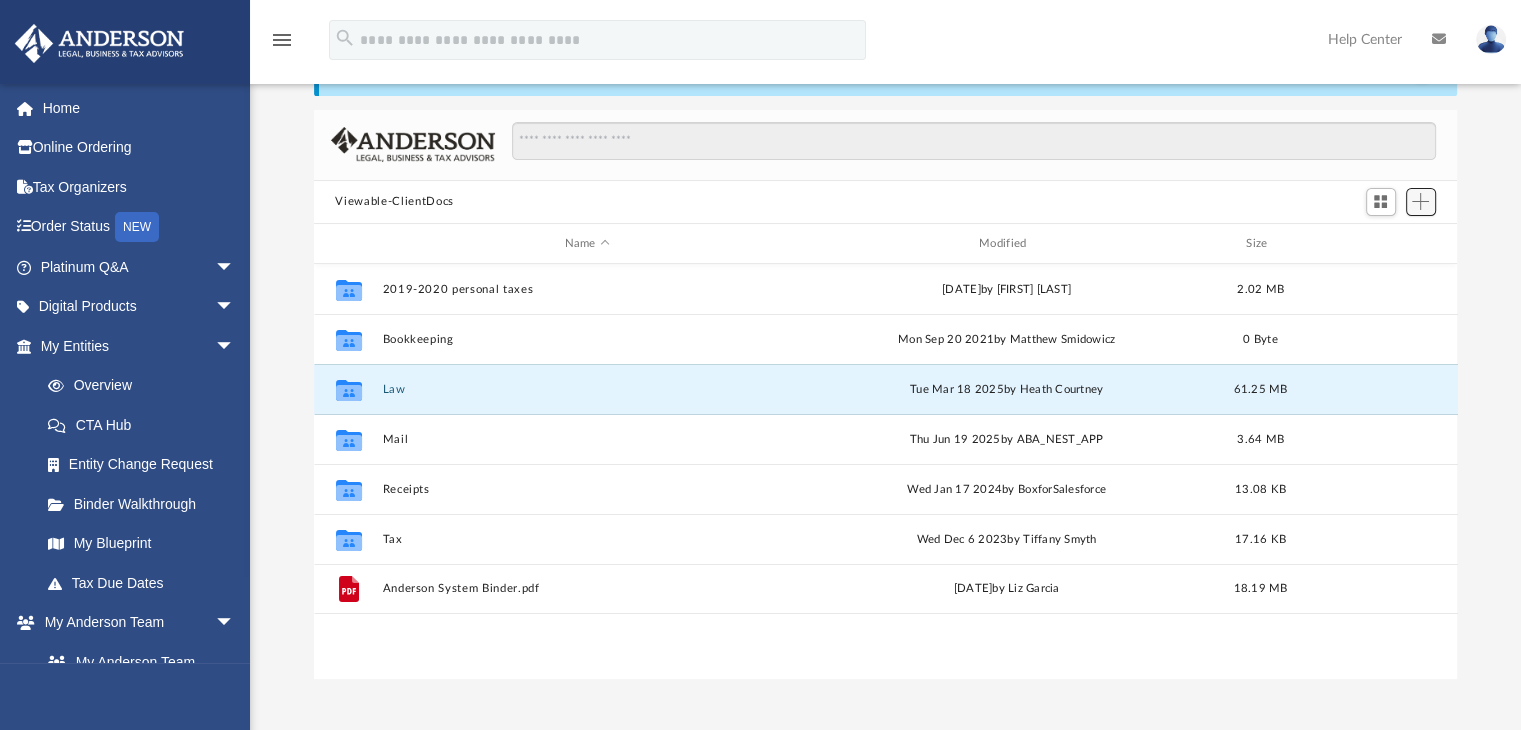 click at bounding box center [1420, 201] 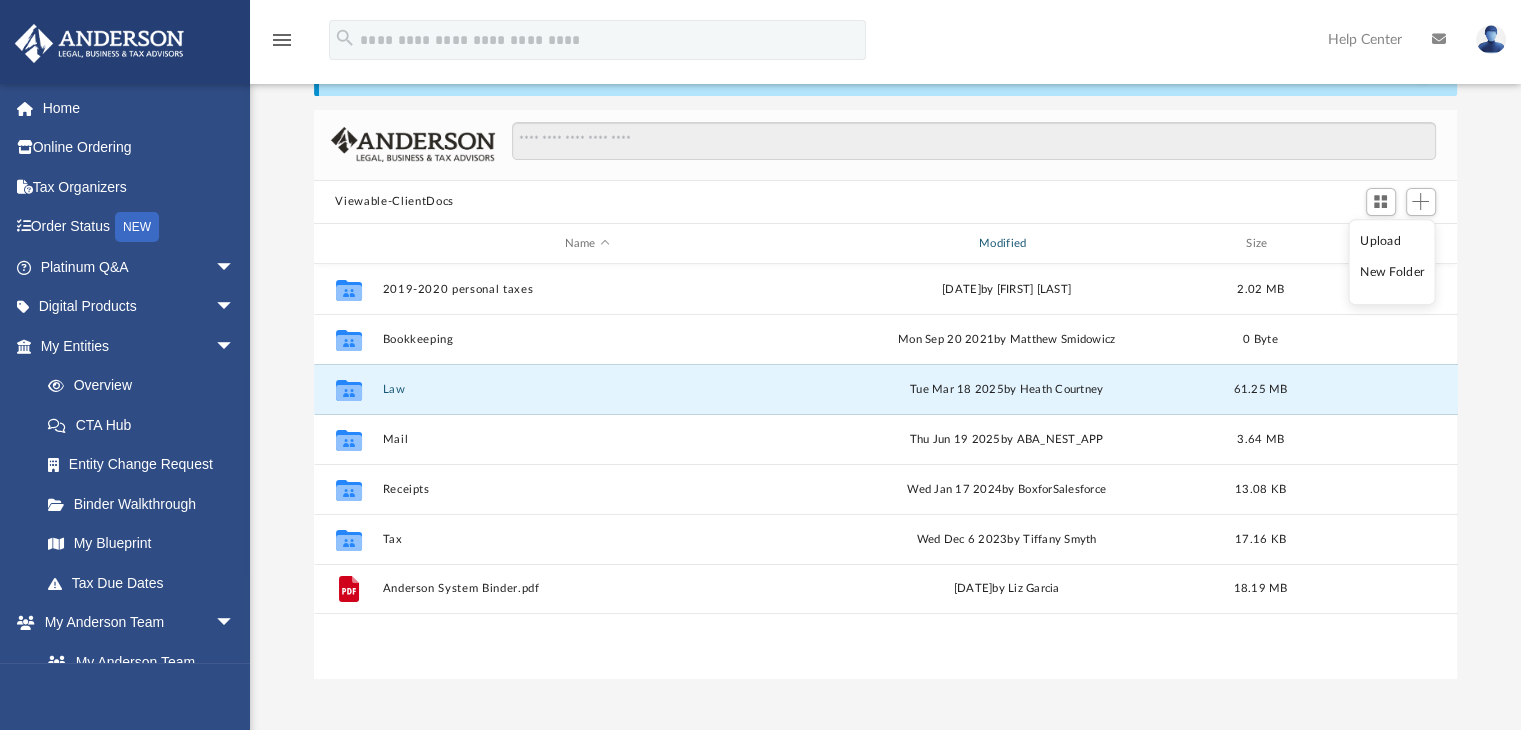 click on "Modified" at bounding box center [1006, 244] 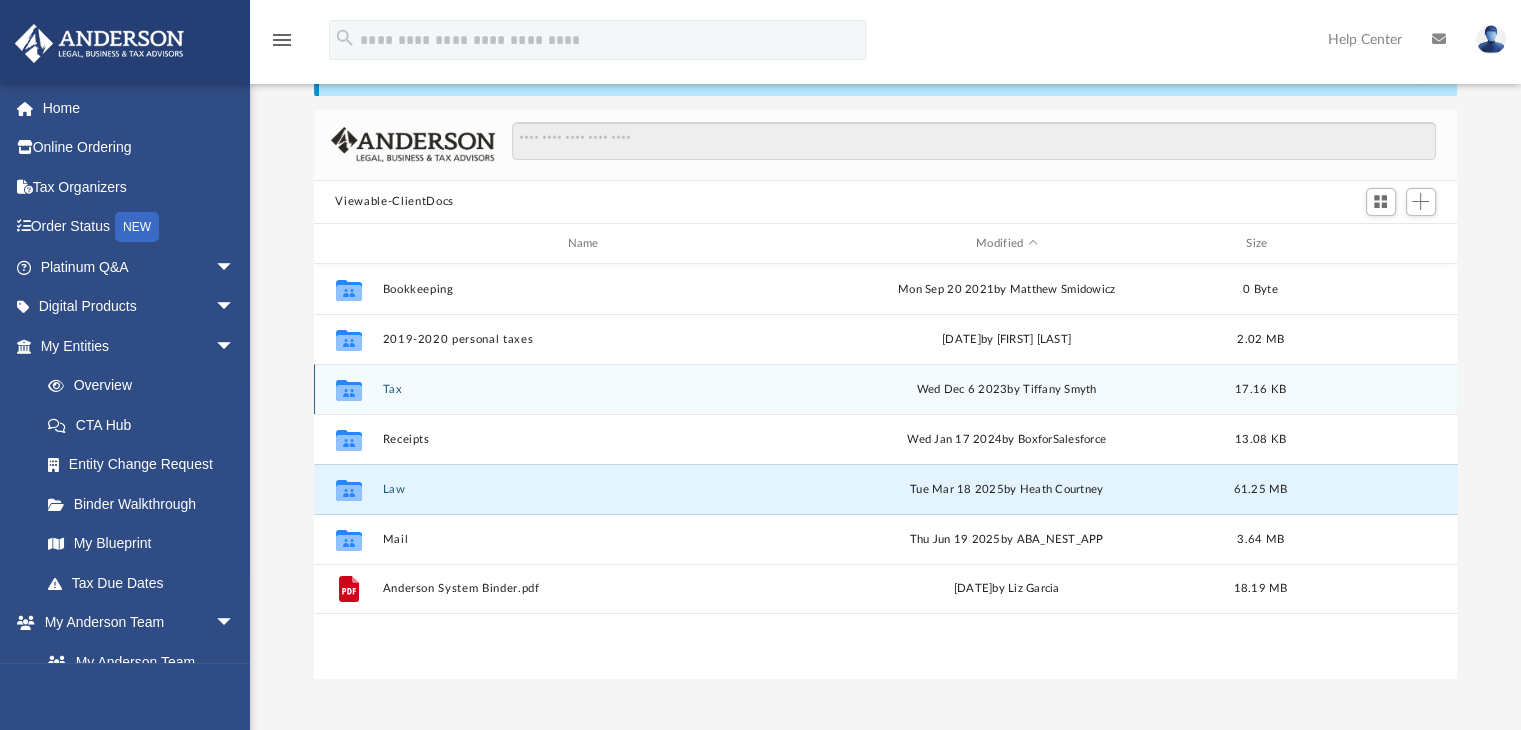 click on "Collaborated Folder Tax Wed Dec 6 2023  by Tiffany Smyth 17.16 KB" at bounding box center [886, 389] 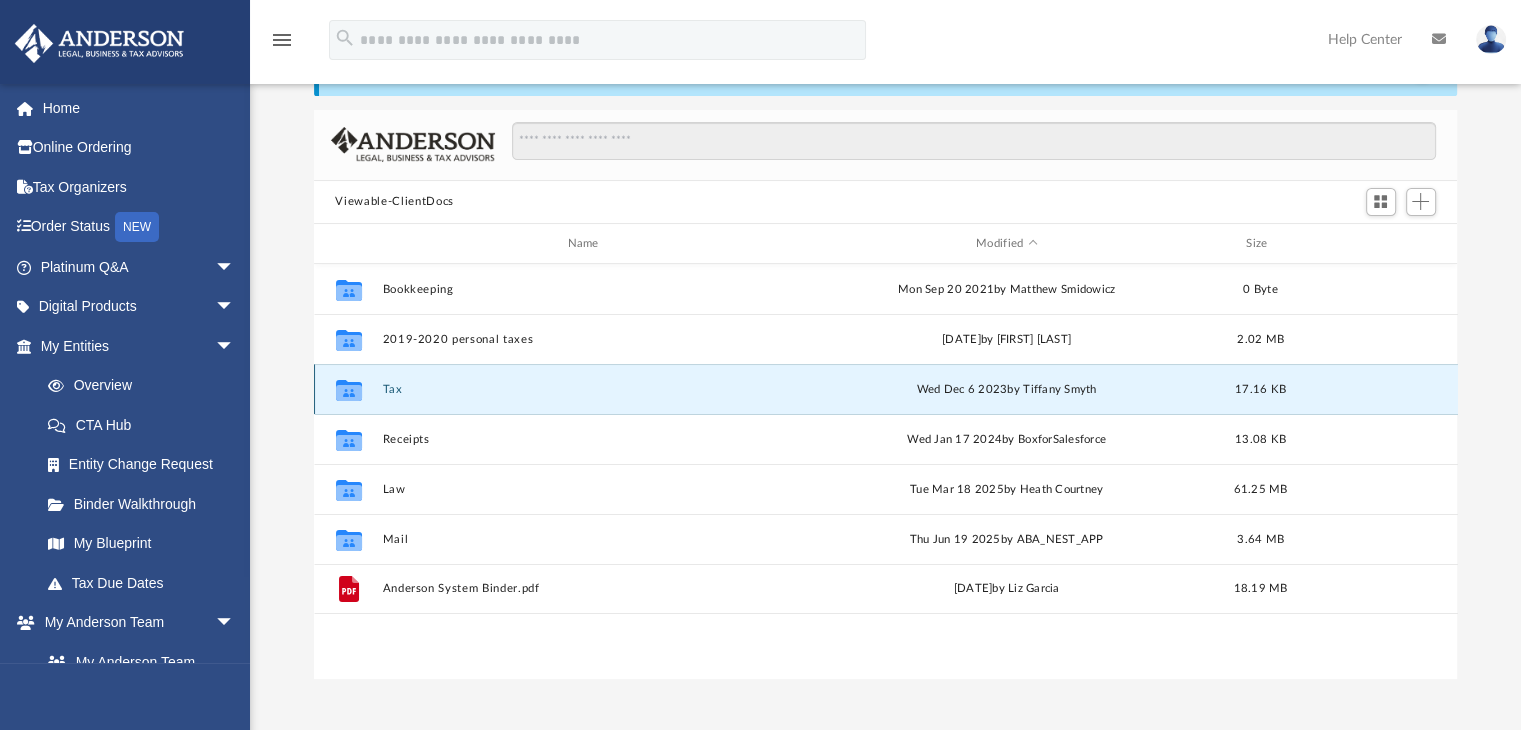 click 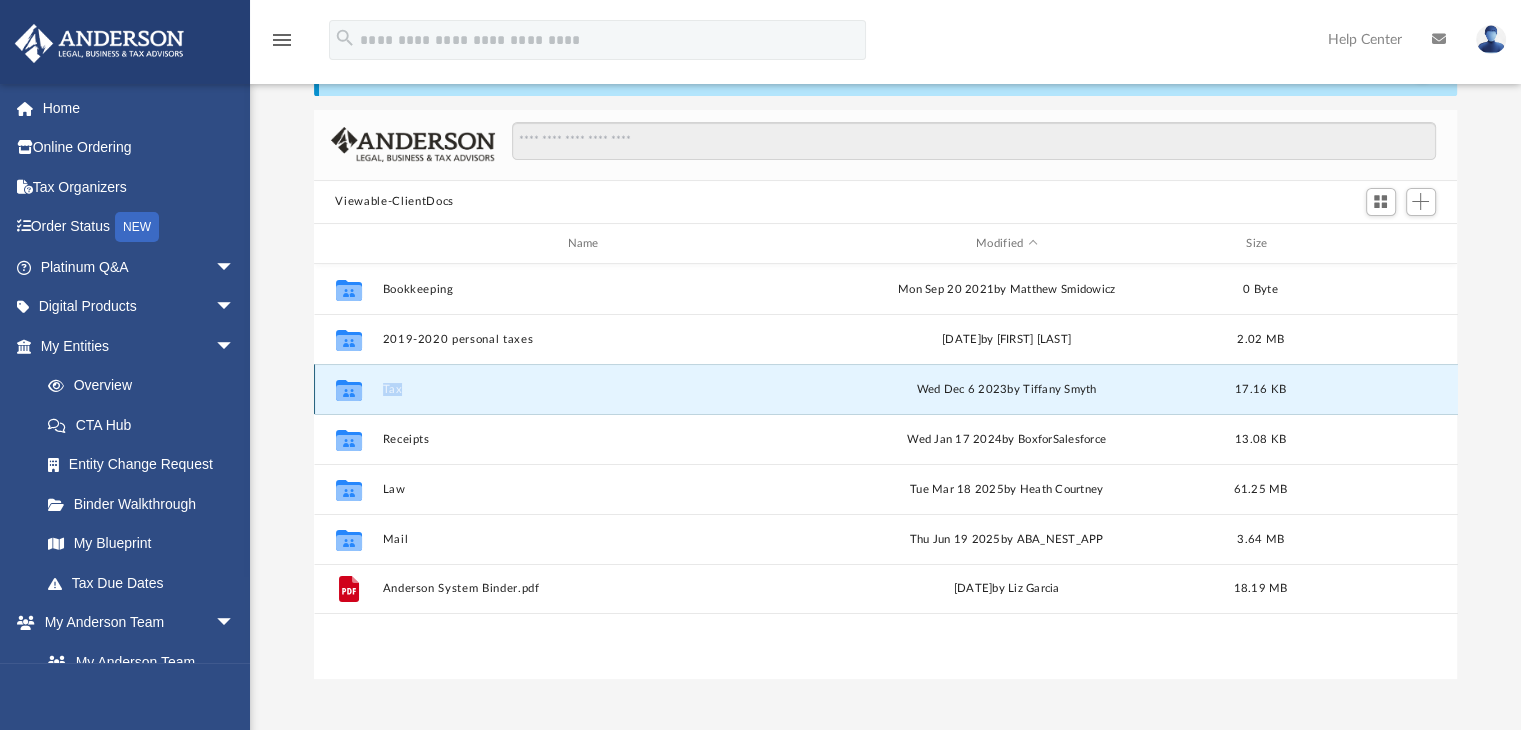 click 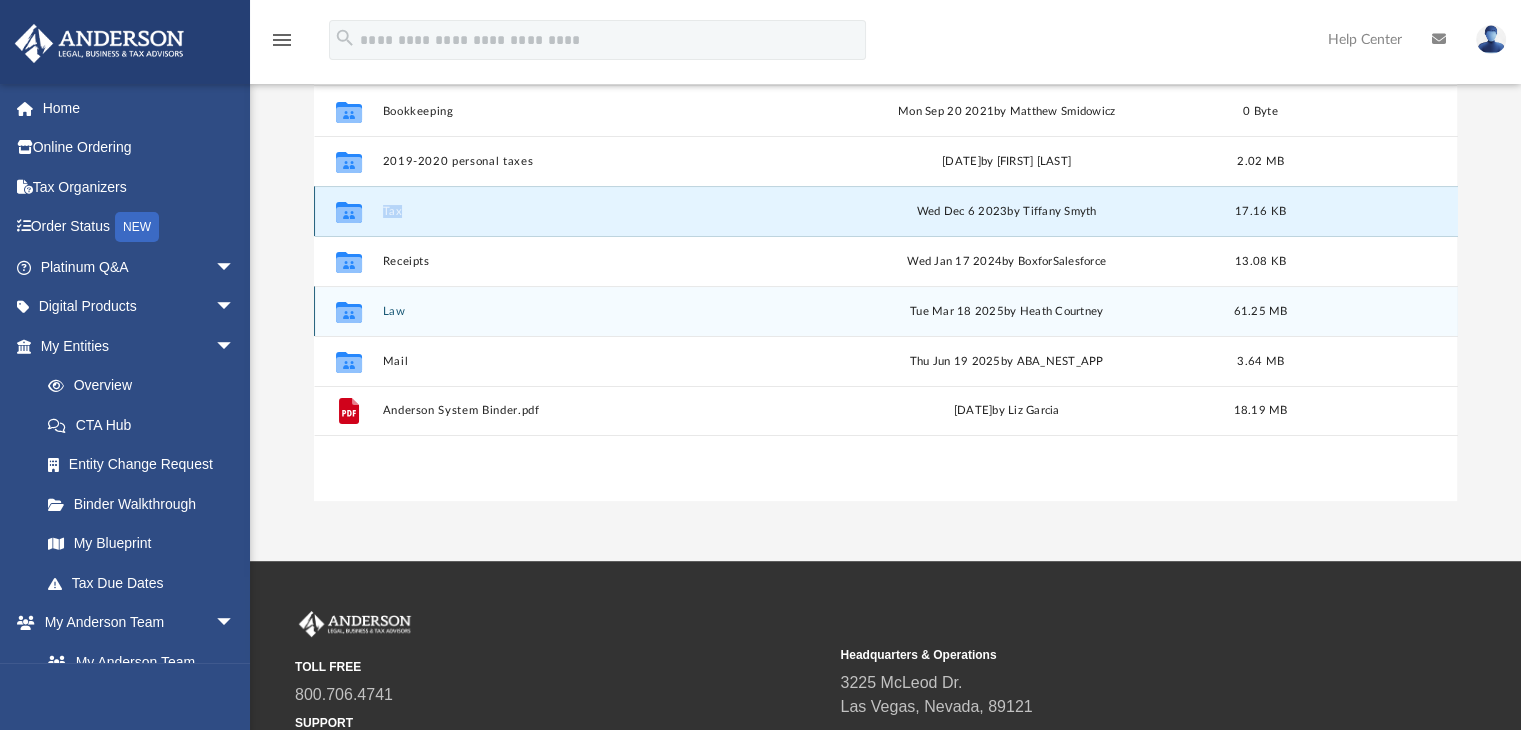 scroll, scrollTop: 180, scrollLeft: 0, axis: vertical 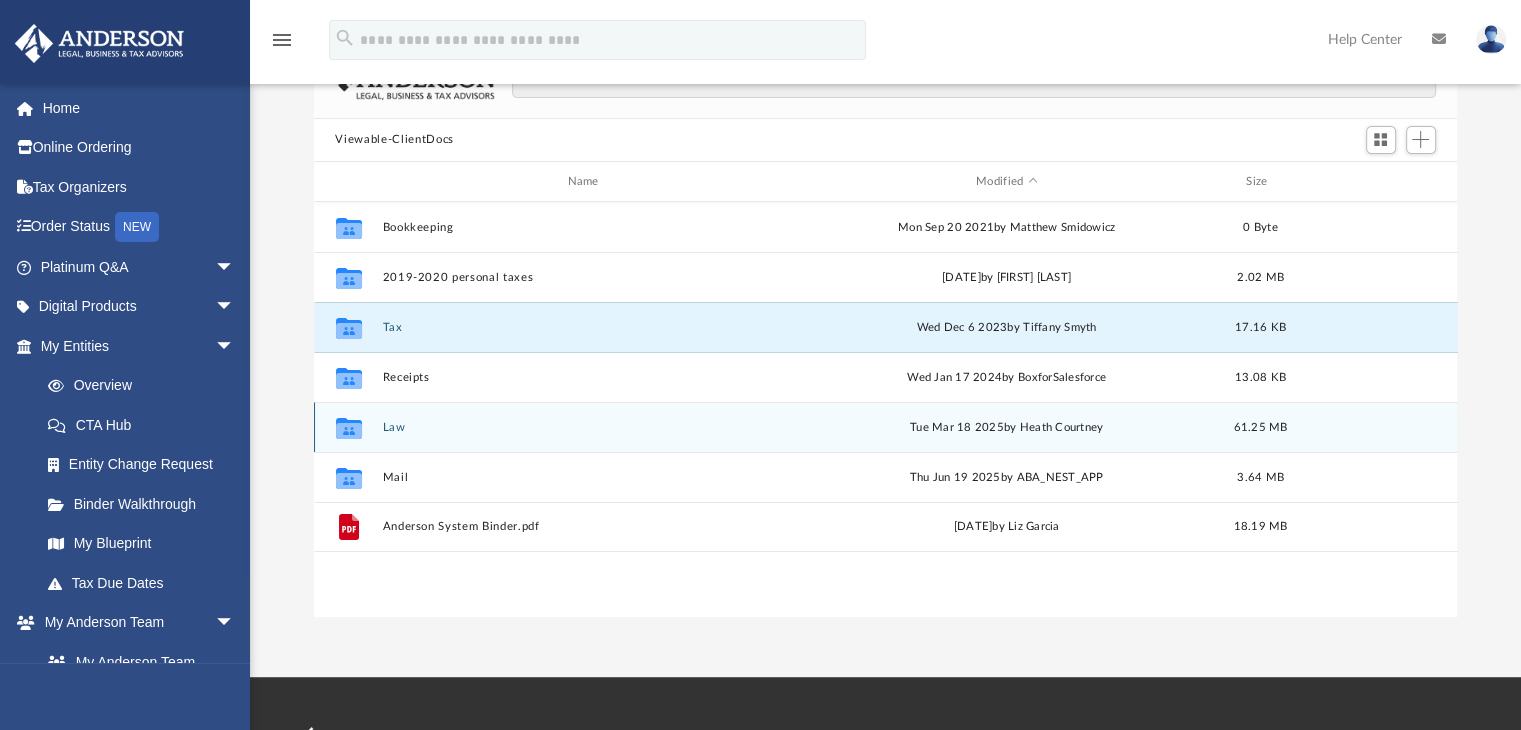 click 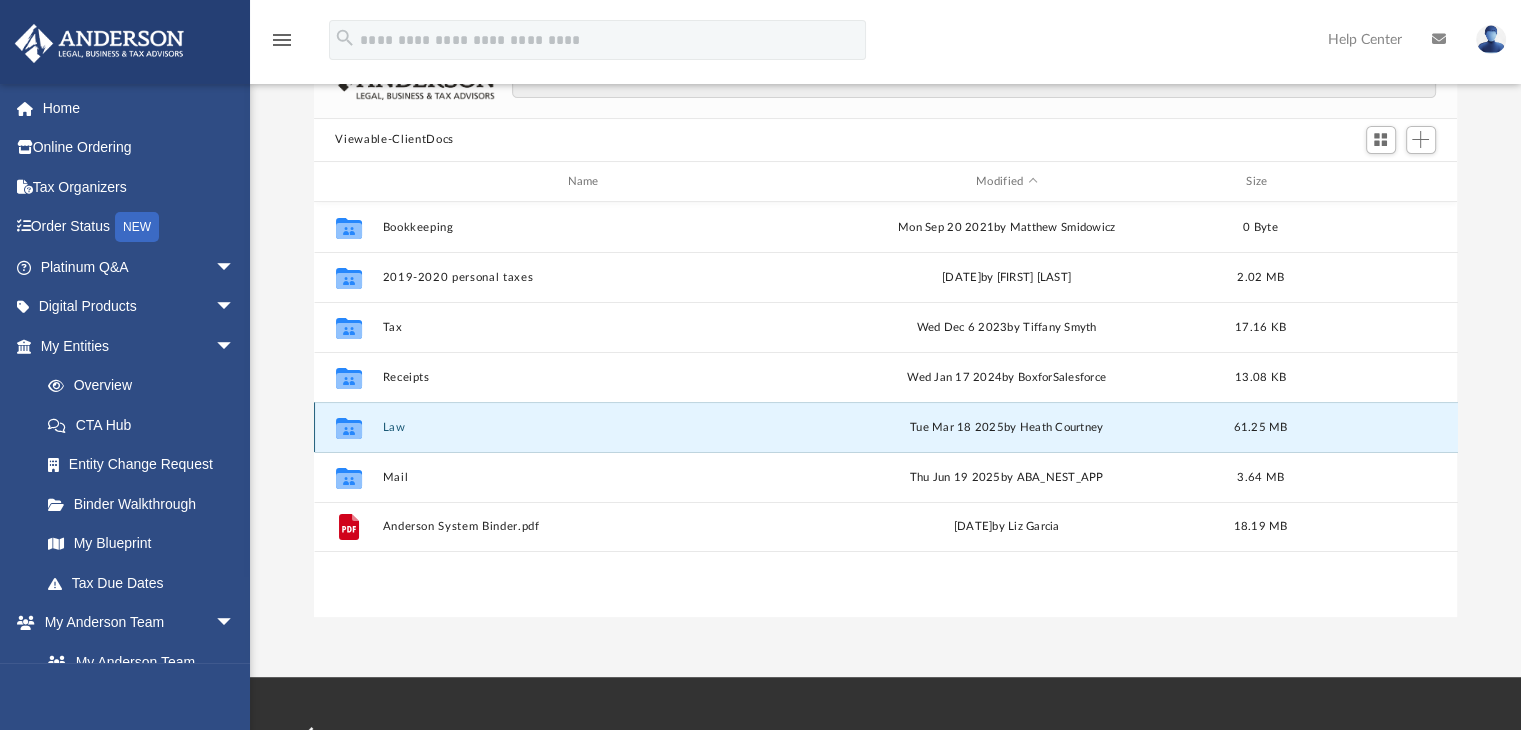 click 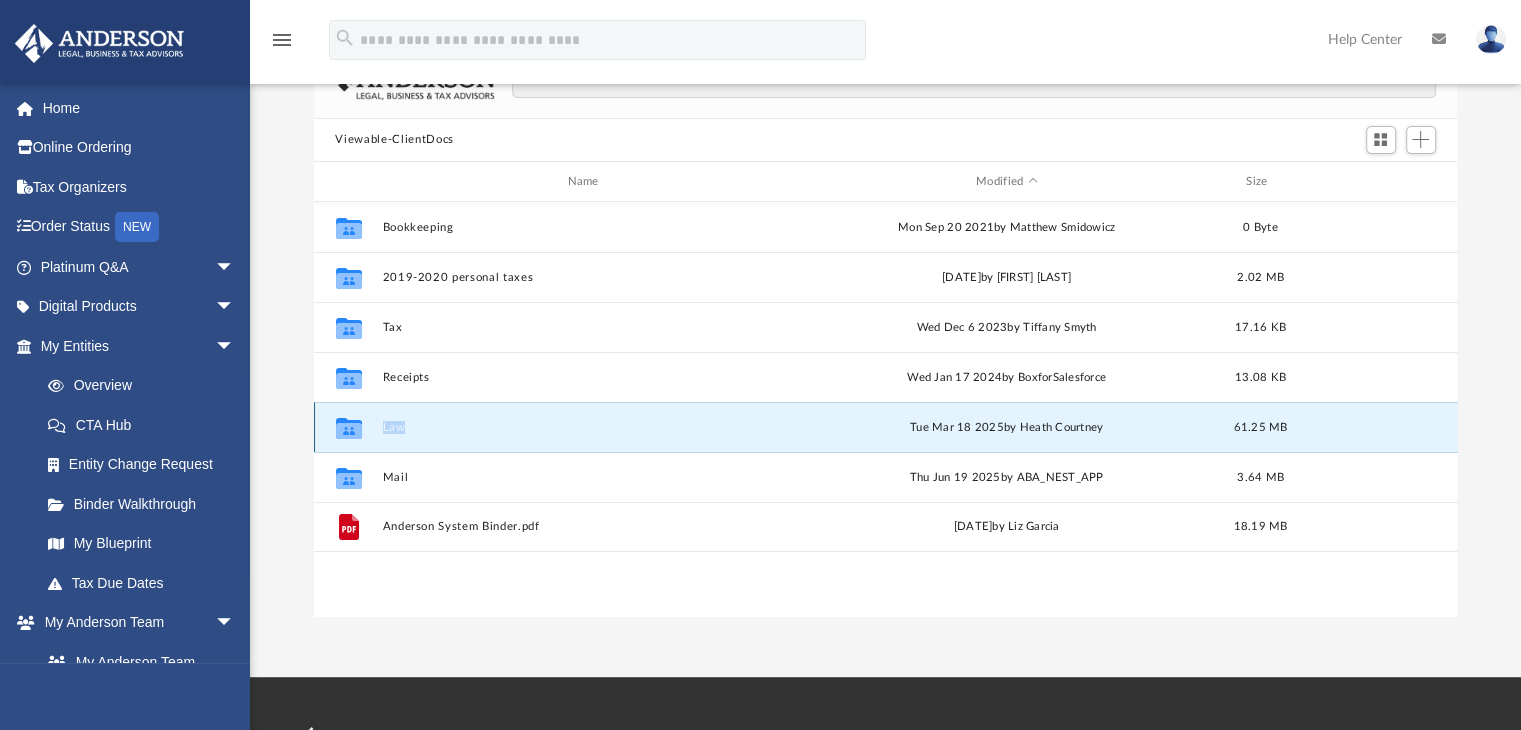 click 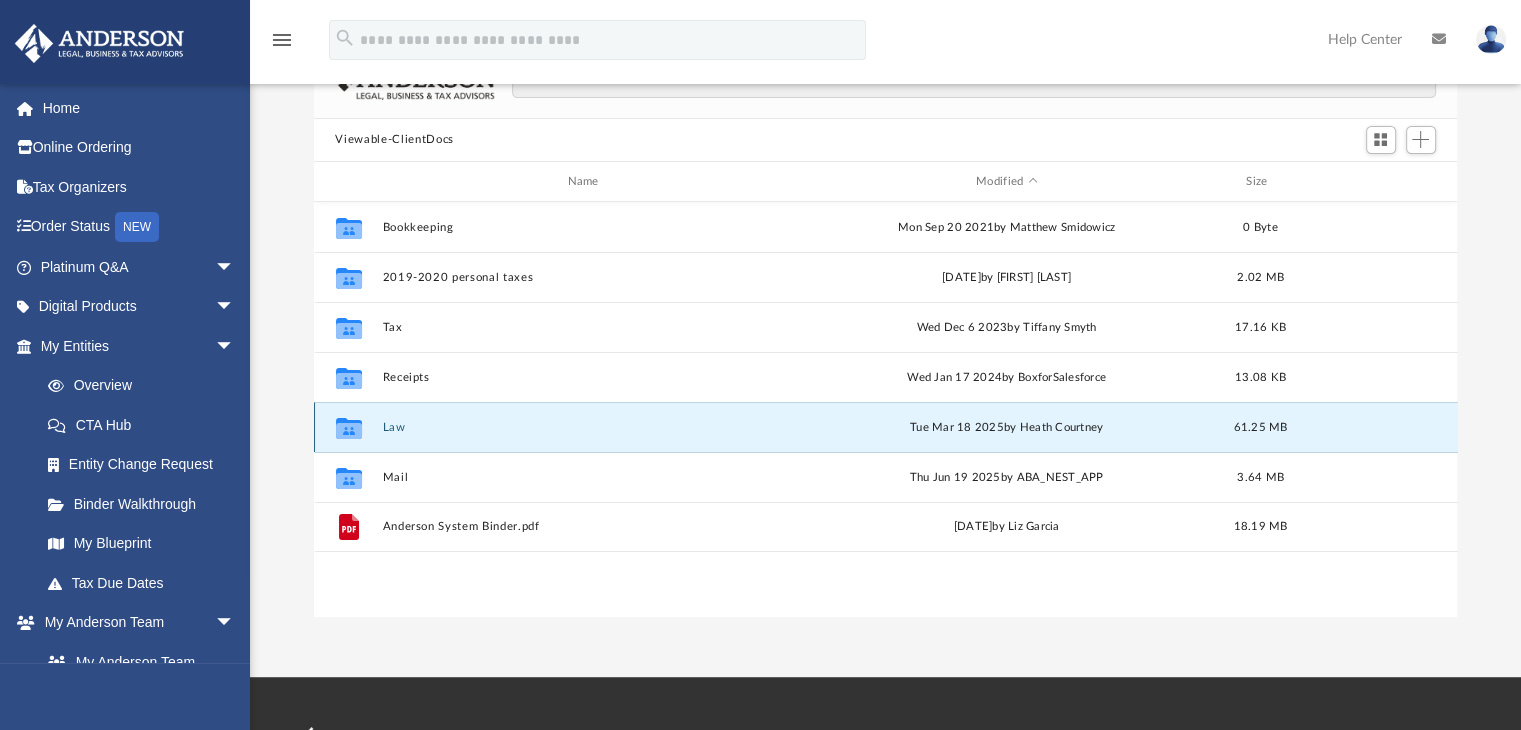 click on "Collaborated Folder" 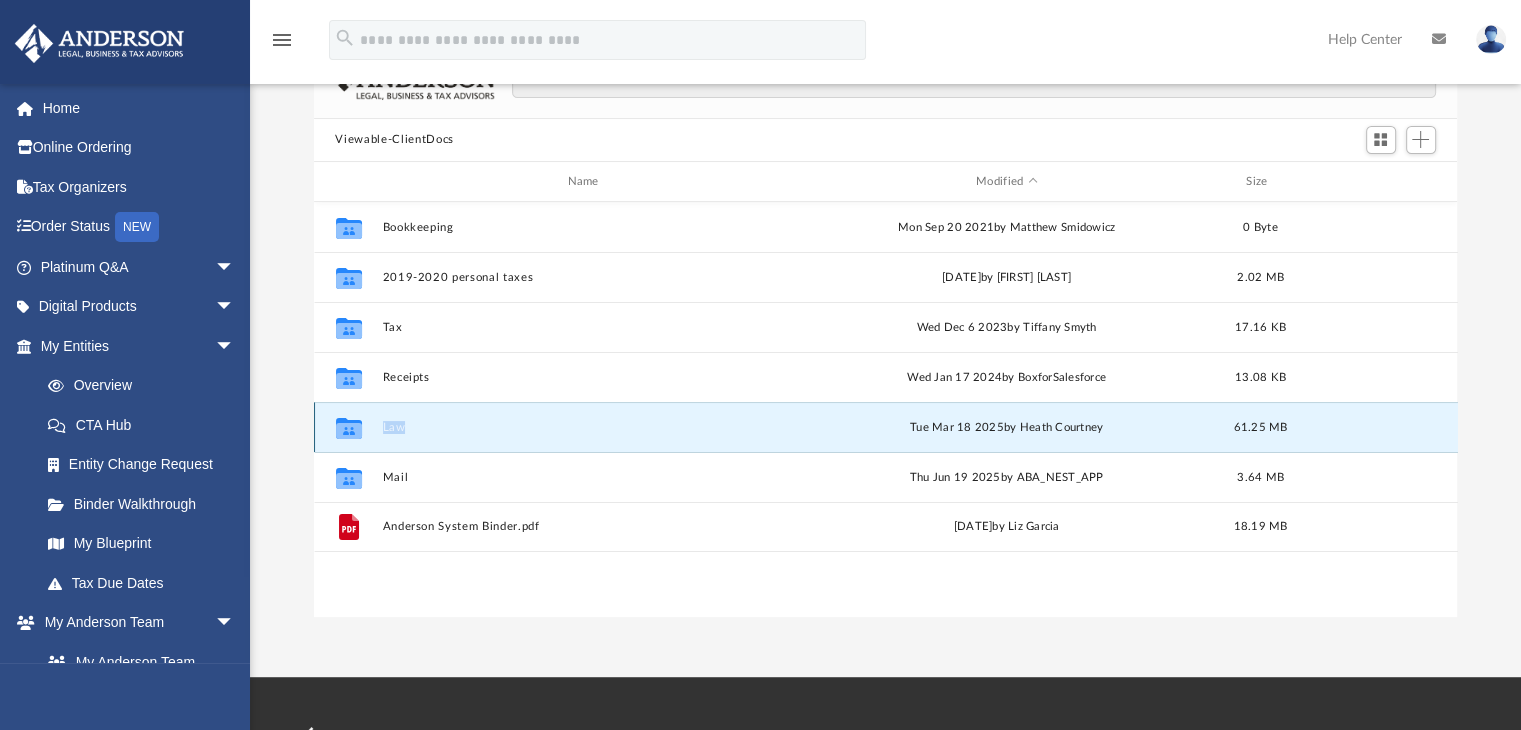 click 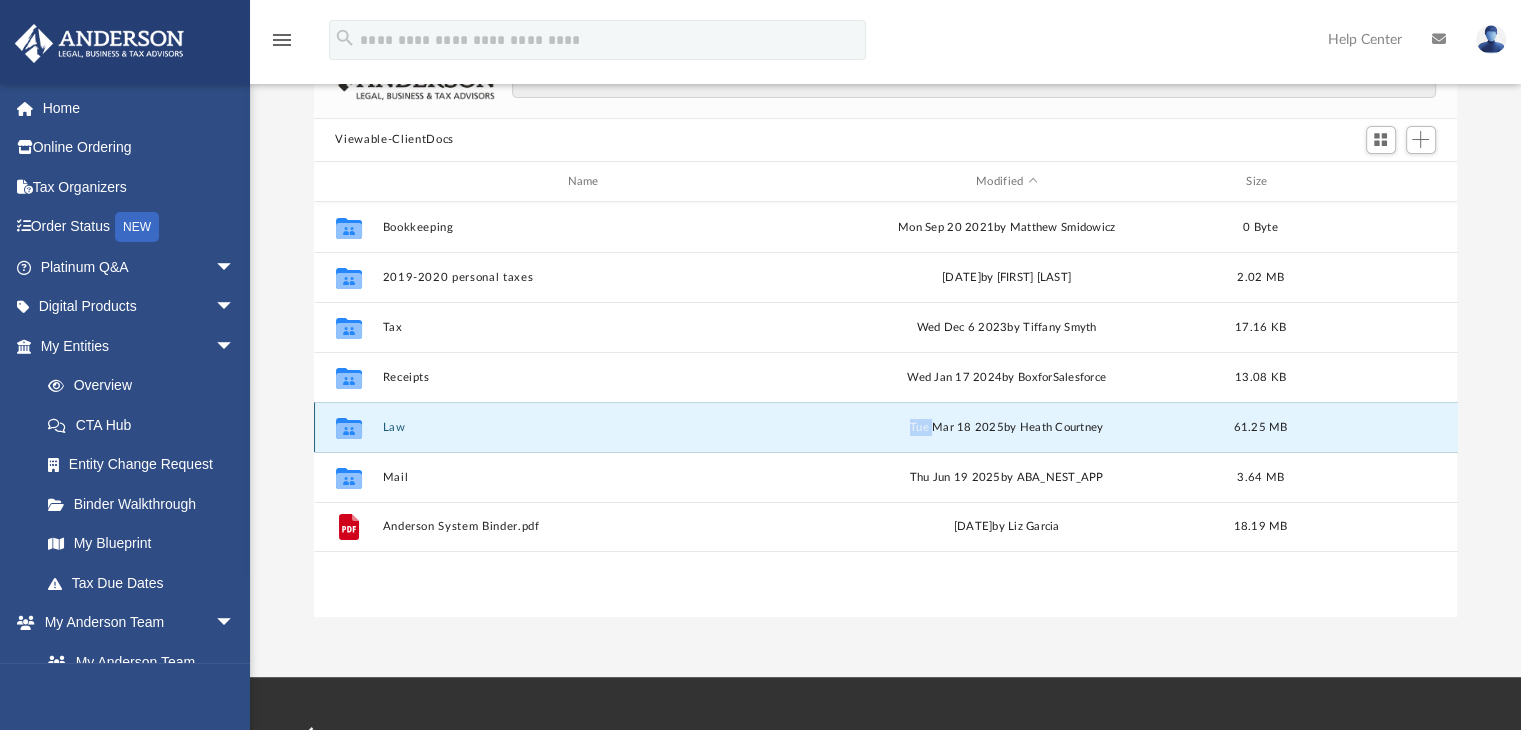 click on "Tue Mar 18 2025  by Heath Courtney" at bounding box center [1006, 428] 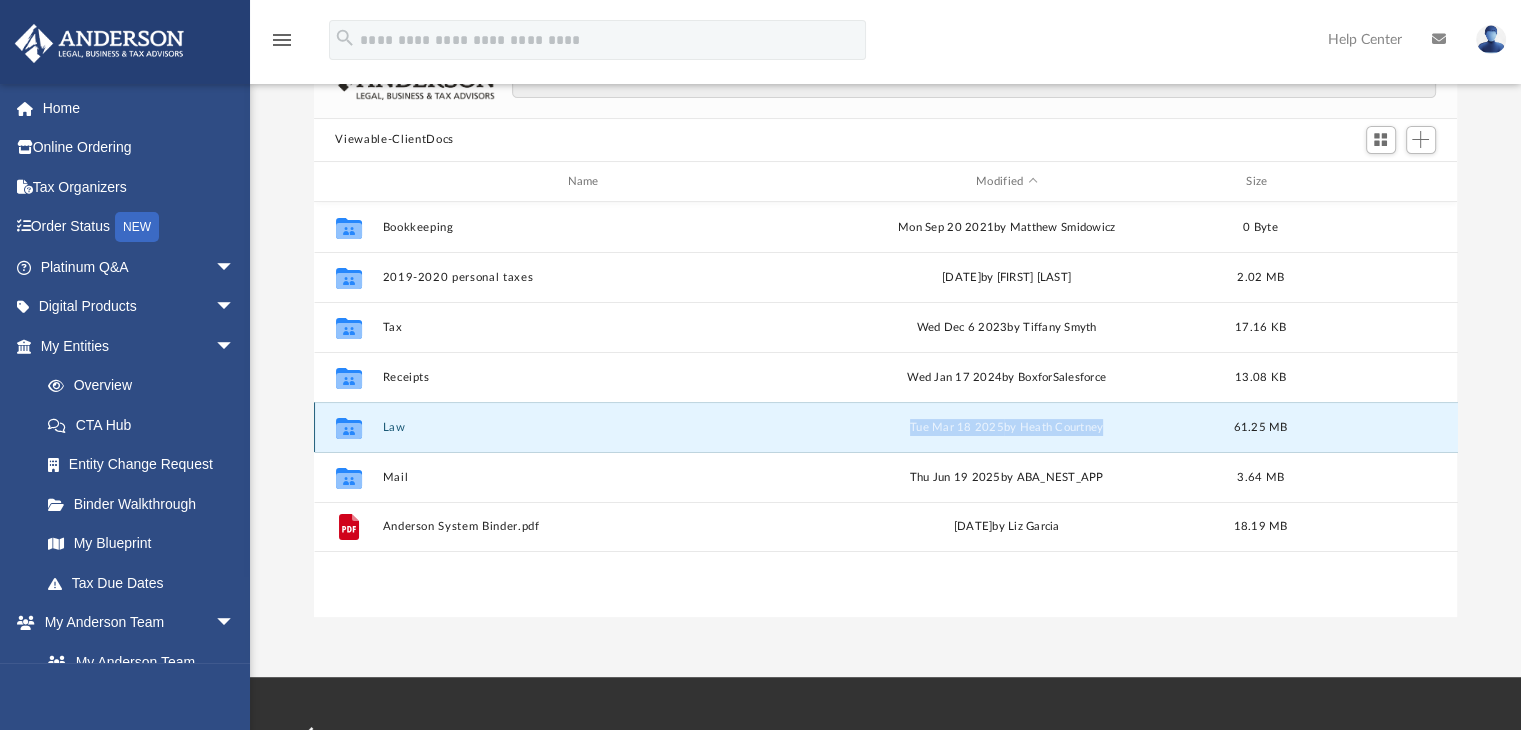 click on "Tue Mar 18 2025  by Heath Courtney" at bounding box center (1006, 428) 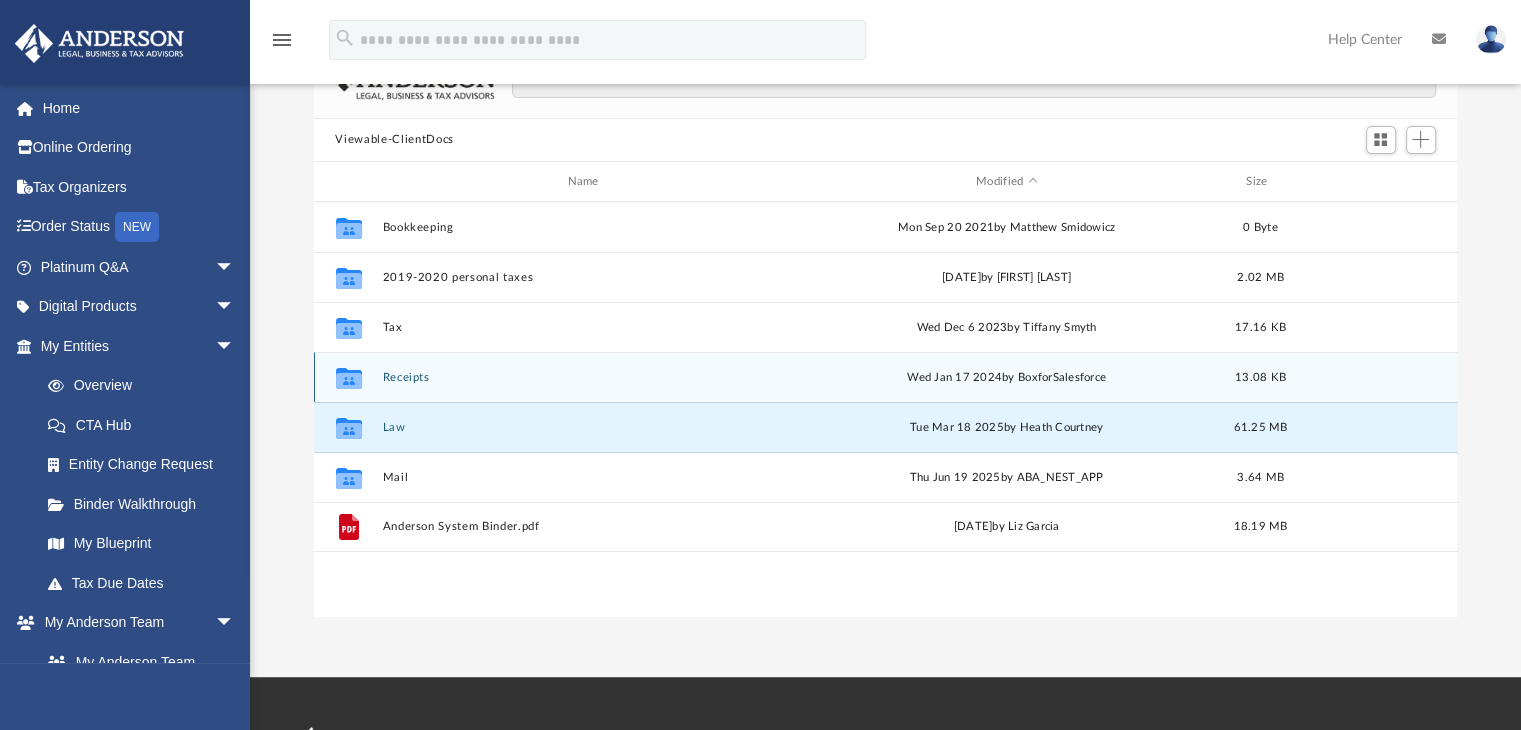 click on "Collaborated Folder Receipts Wed Jan 17 2024  by BoxforSalesforce 13.08 KB" at bounding box center (886, 377) 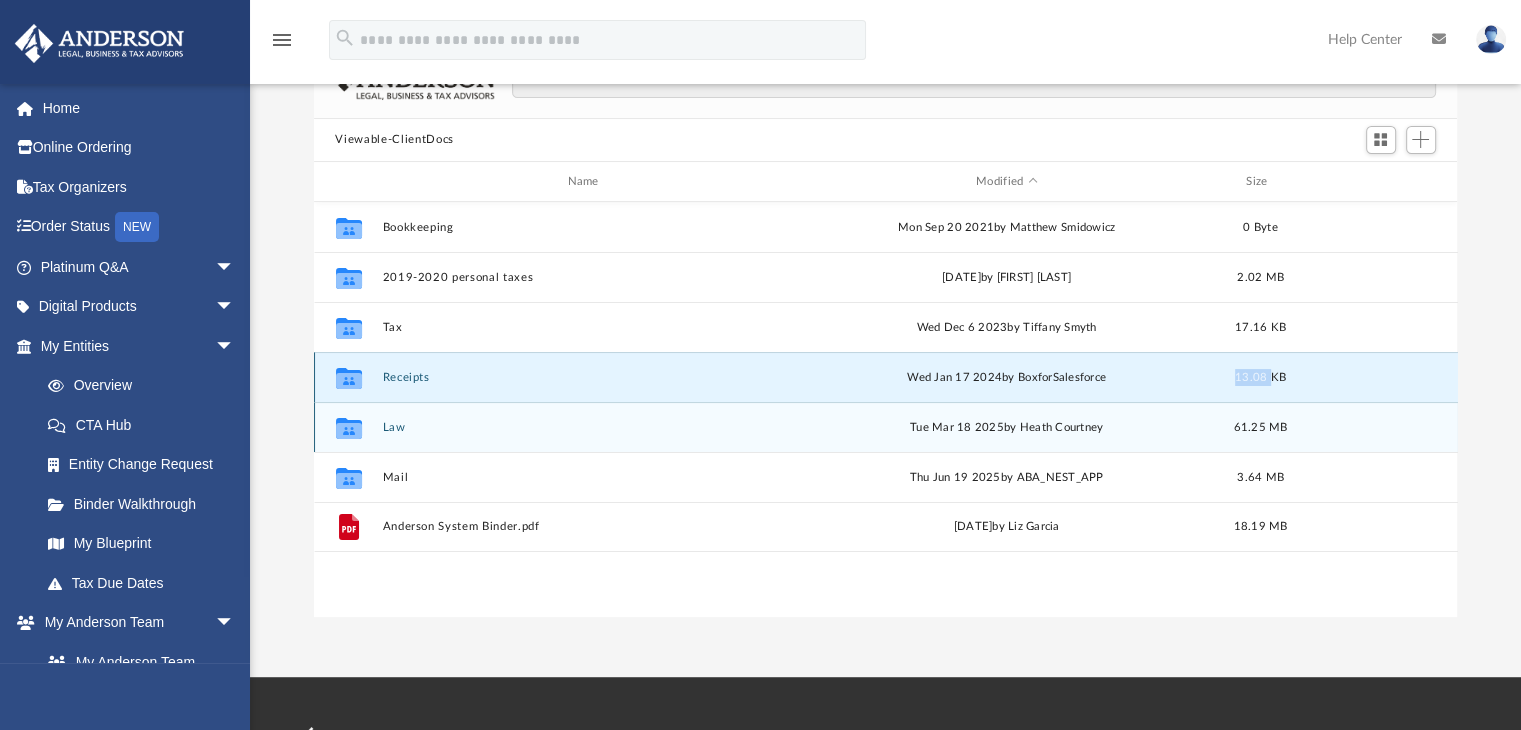 drag, startPoint x: 1237, startPoint y: 400, endPoint x: 1273, endPoint y: 445, distance: 57.628117 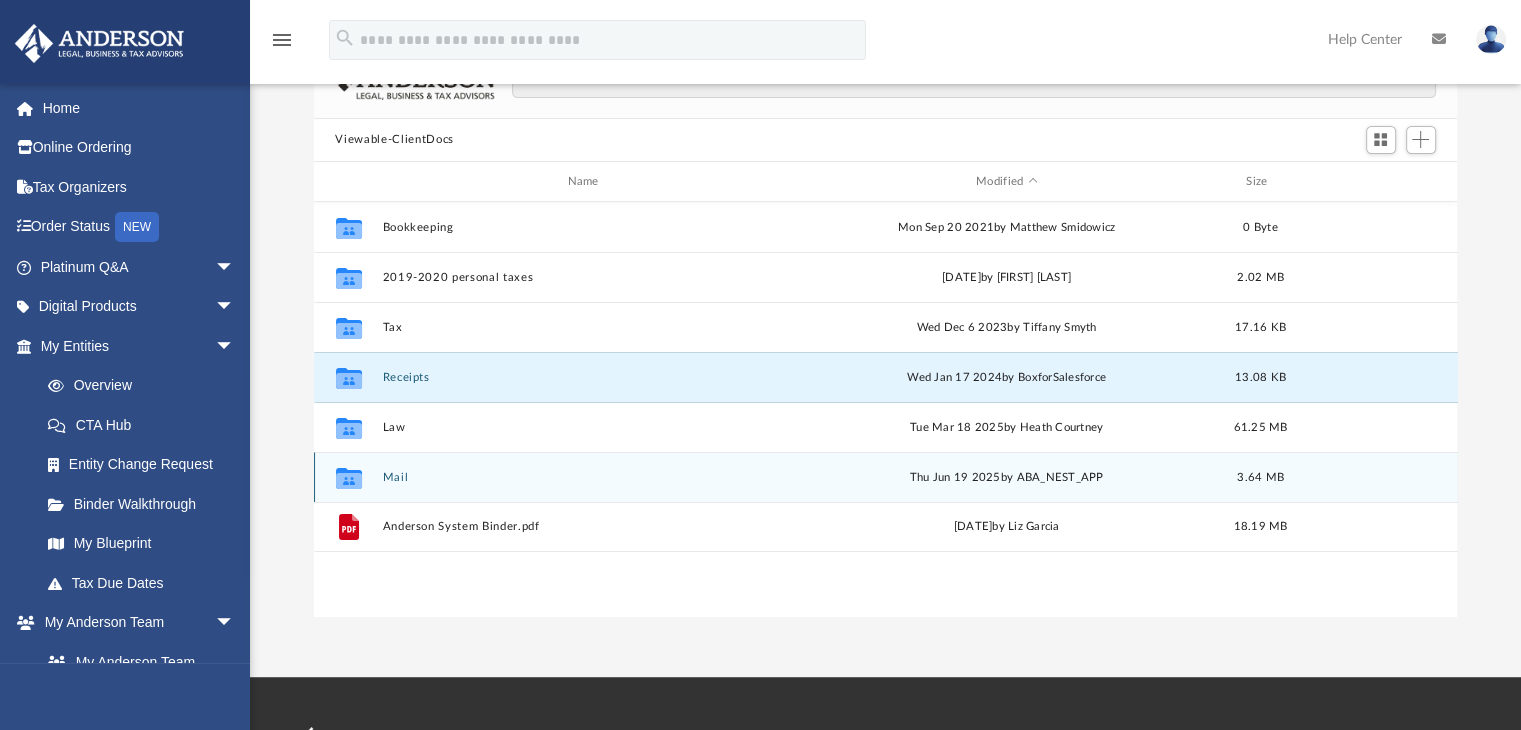 click on "Collaborated Folder Mail Thu Jun 19 2025  by ABA_NEST_APP 3.64 MB" at bounding box center [886, 477] 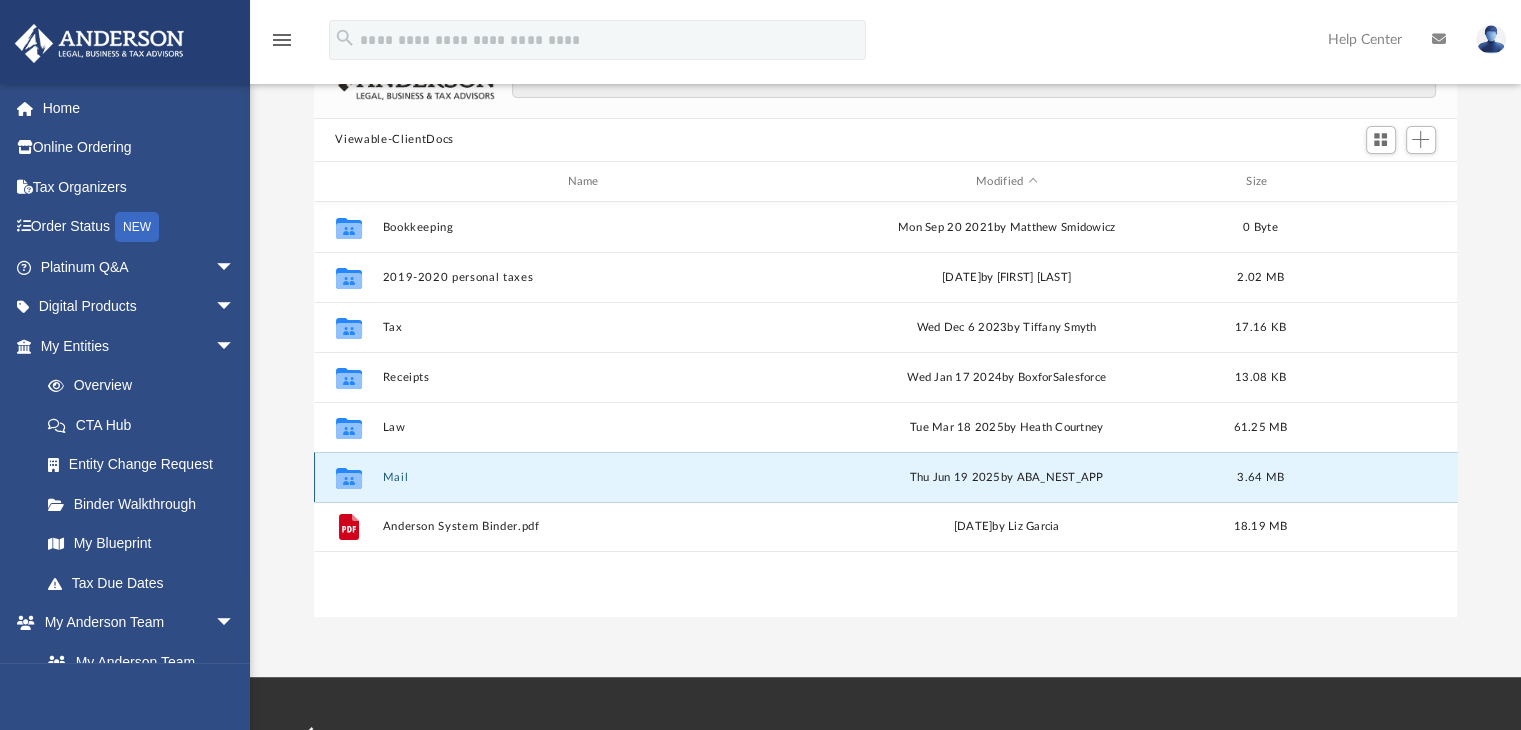 click on "Collaborated Folder Mail Thu Jun 19 2025  by ABA_NEST_APP 3.64 MB" at bounding box center (886, 477) 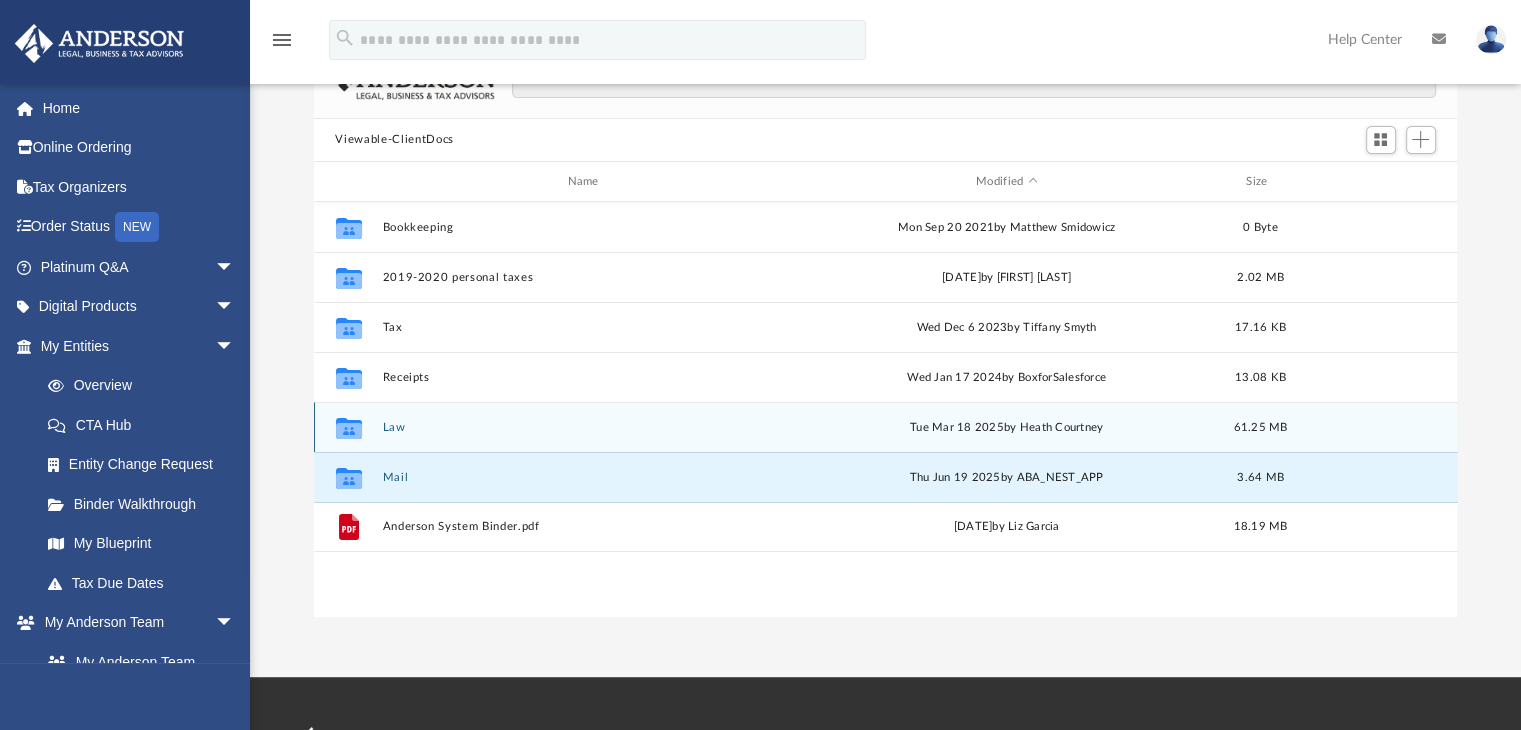 click on "Collaborated Folder Law Tue Mar 18 2025  by Heath Courtney 61.25 MB" at bounding box center (886, 427) 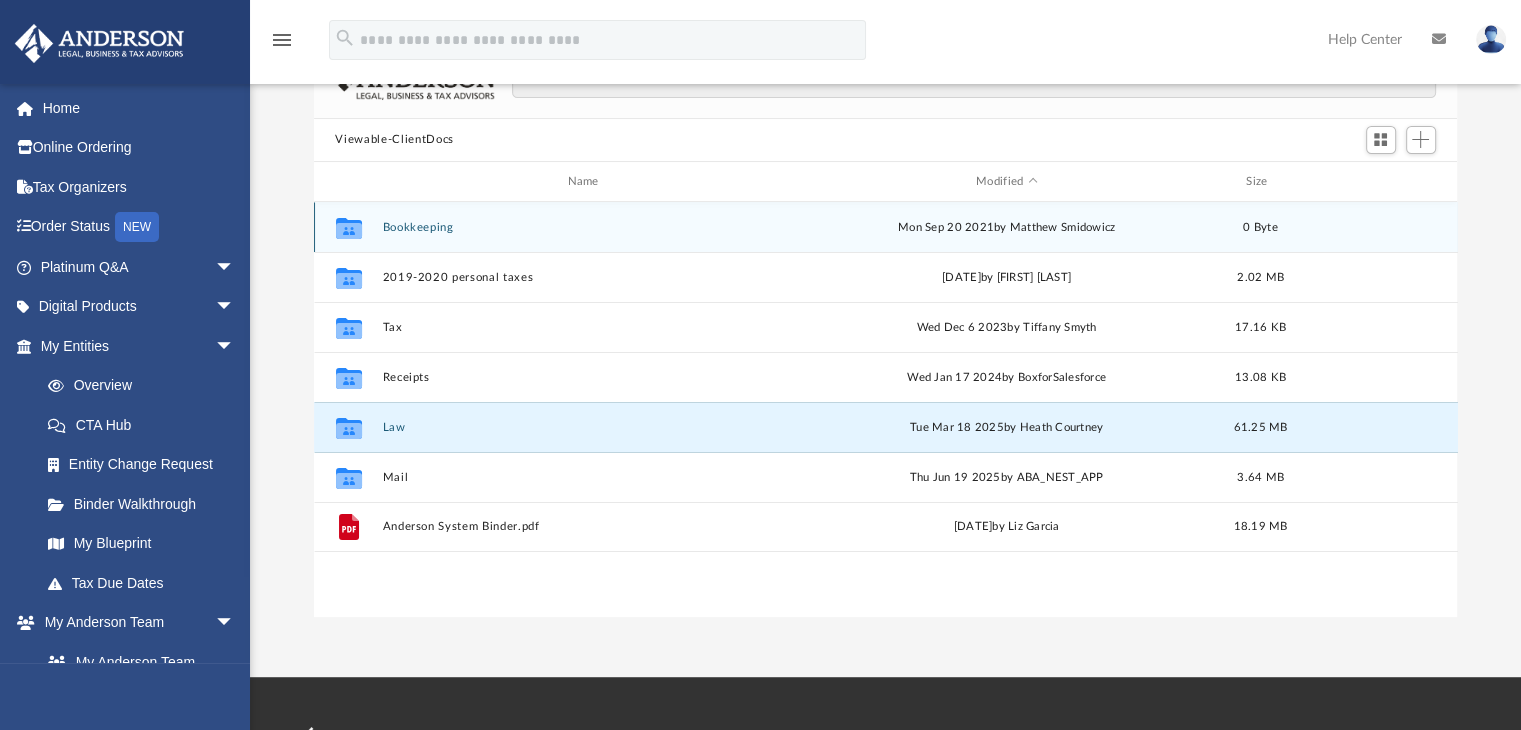 click on "Collaborated Folder Bookkeeping Mon Sep 20 2021  by Matthew Smidowicz 0 Byte" at bounding box center [886, 227] 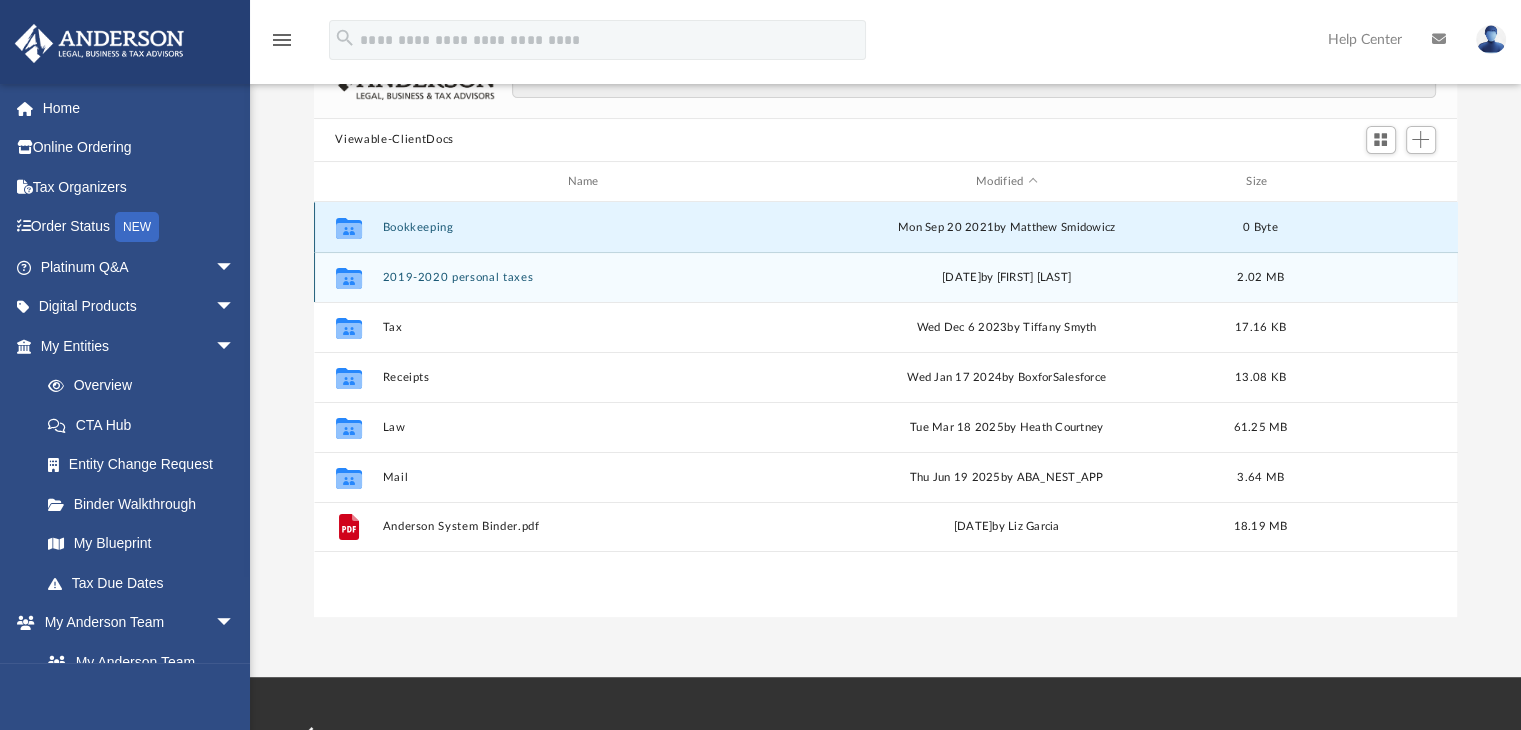 drag, startPoint x: 1186, startPoint y: 249, endPoint x: 1184, endPoint y: 261, distance: 12.165525 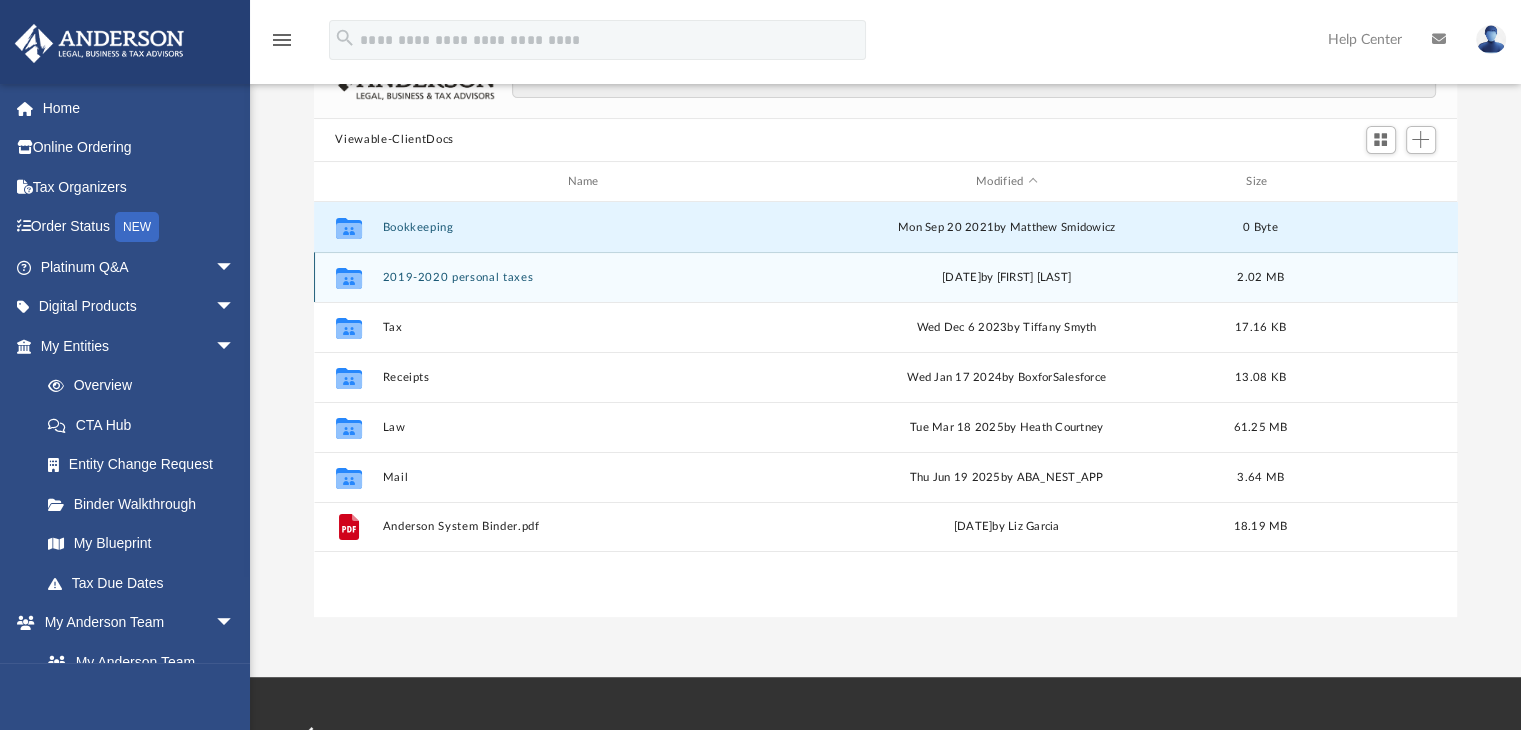 click on "Collaborated Folder 2019-2020 personal taxes Tue Oct 26 2021  by jesse  albright 2.02 MB" at bounding box center [886, 277] 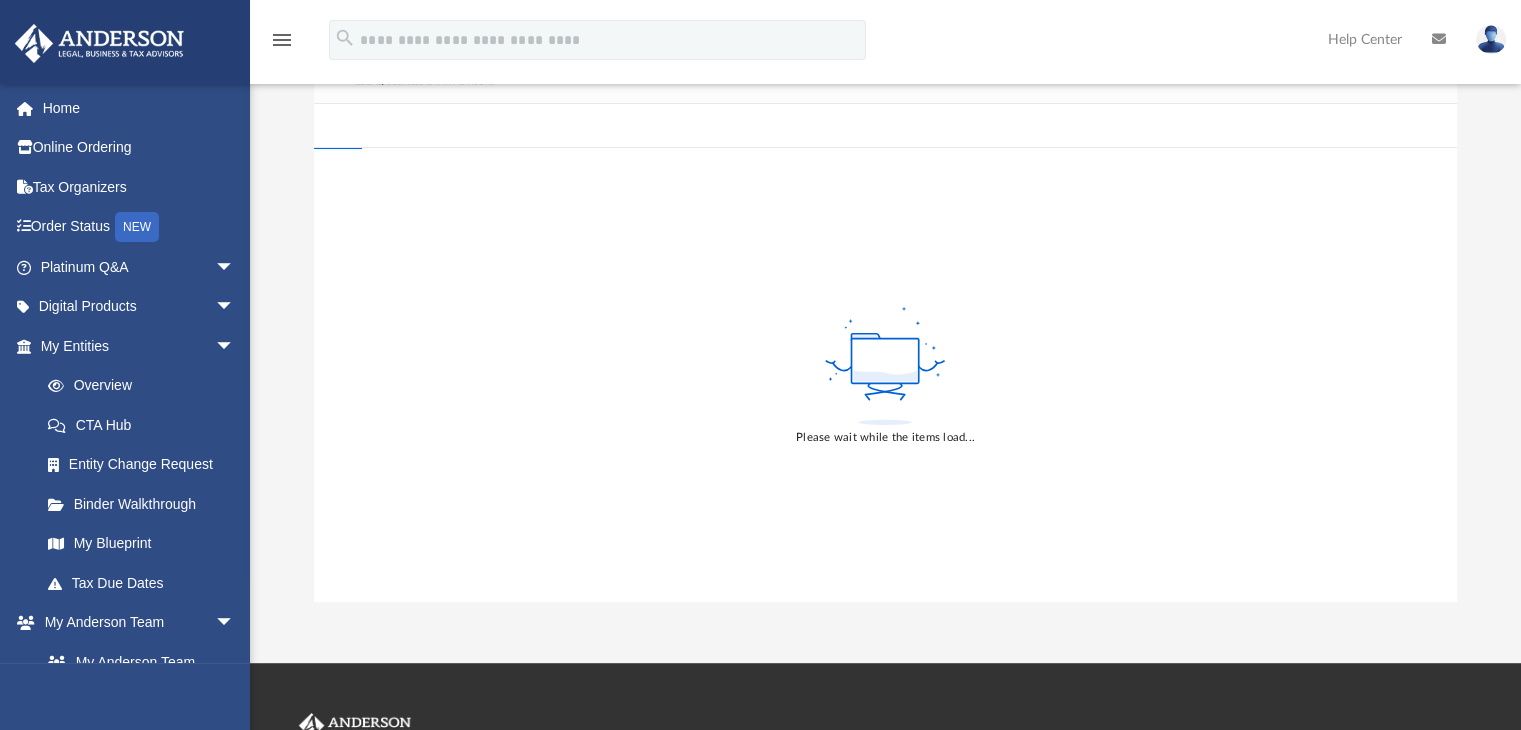 scroll, scrollTop: 180, scrollLeft: 0, axis: vertical 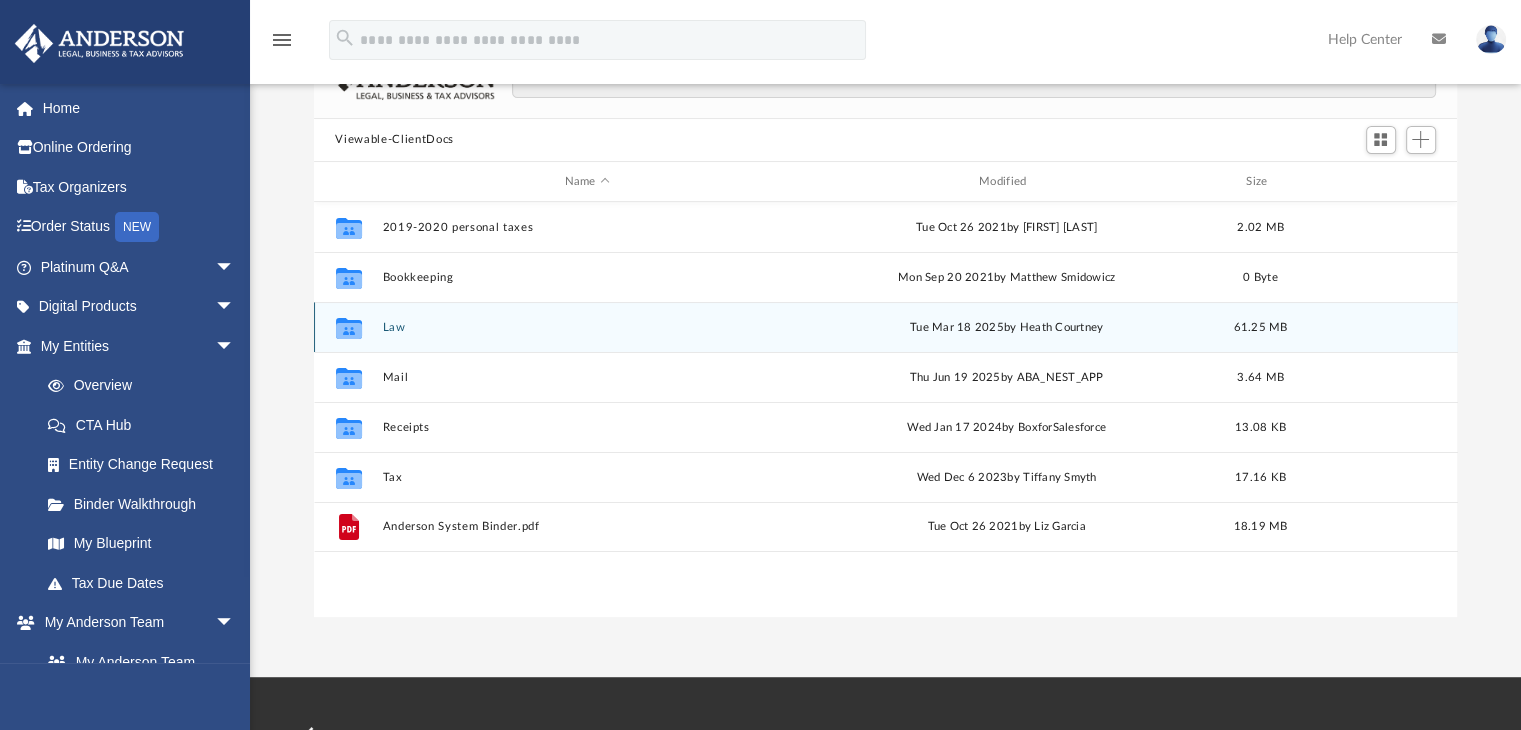 click 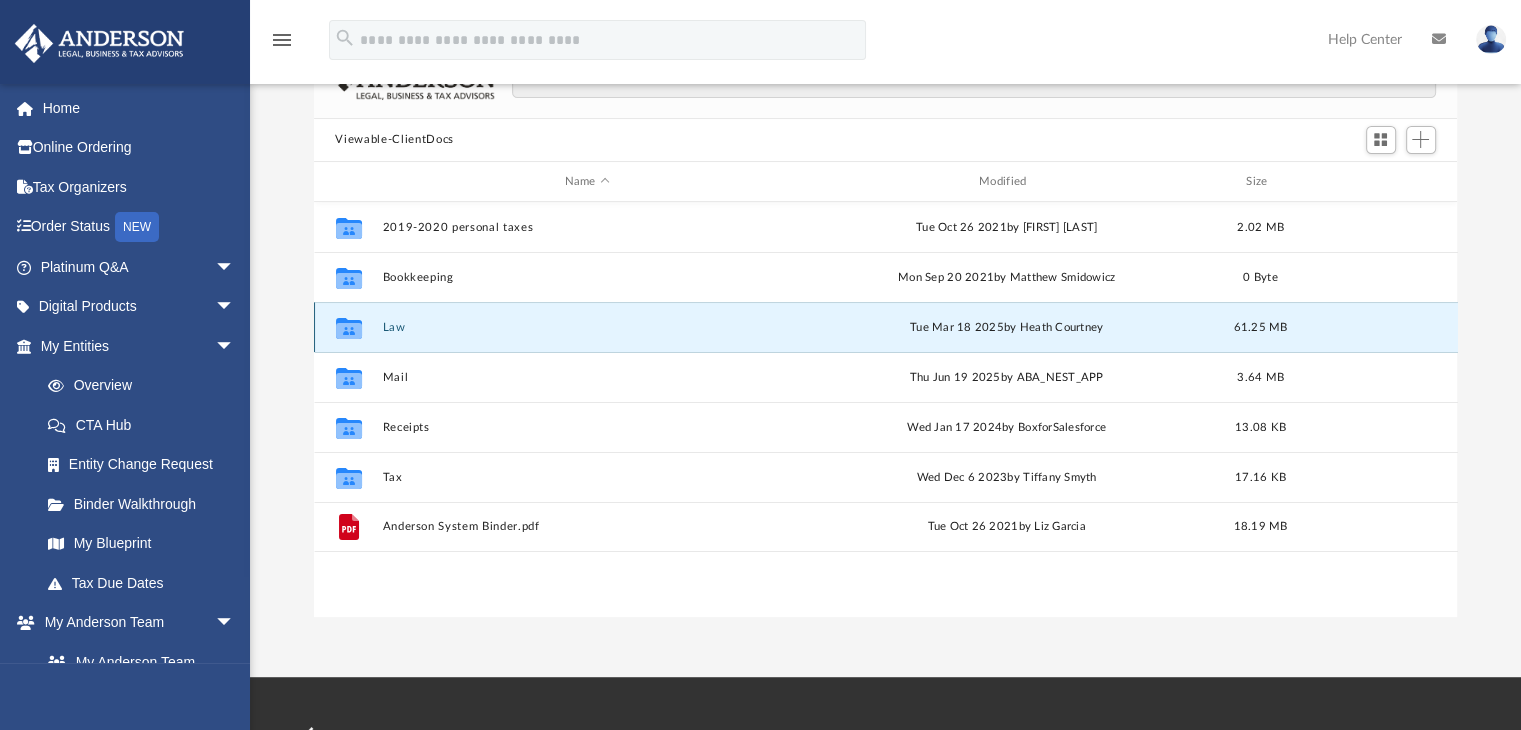 click 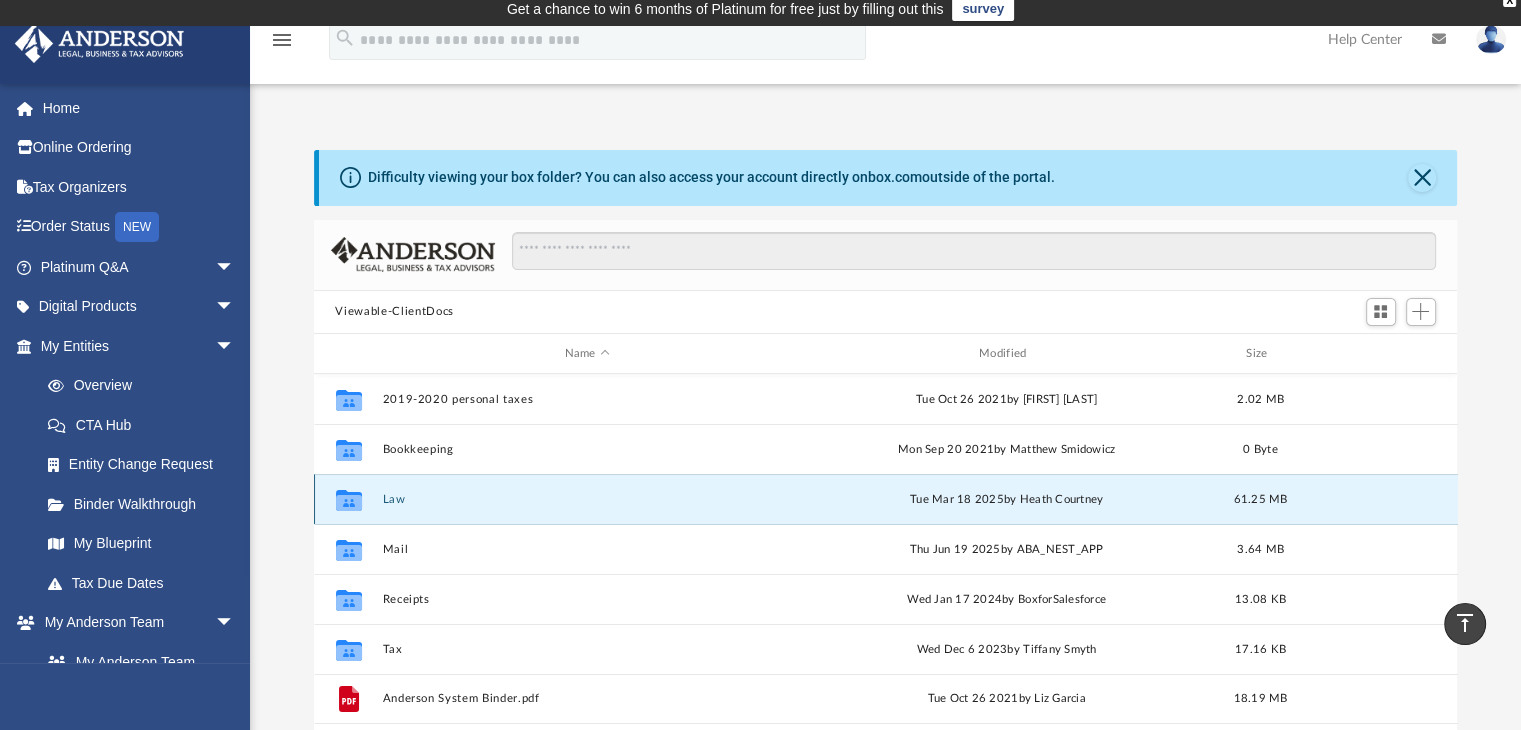 scroll, scrollTop: 0, scrollLeft: 0, axis: both 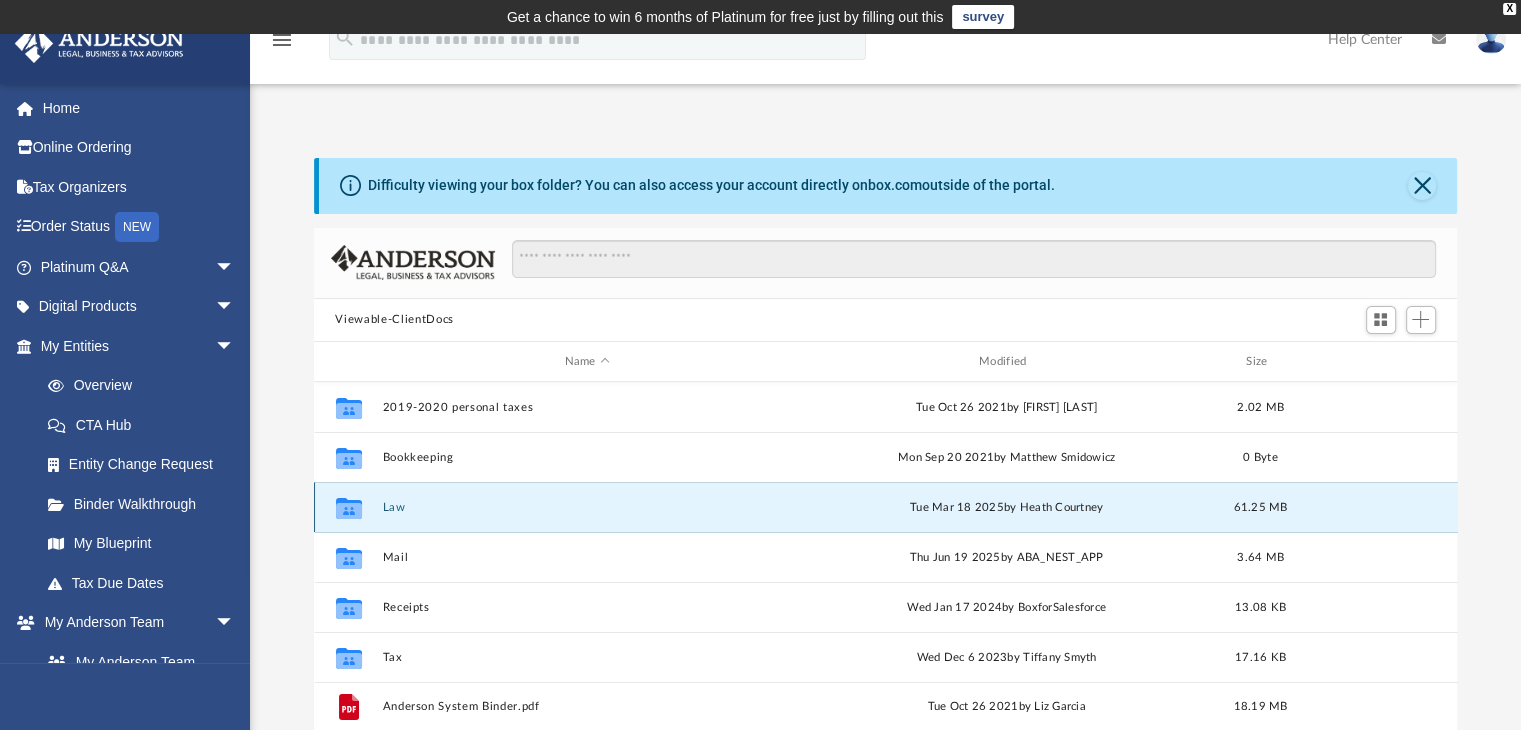 click 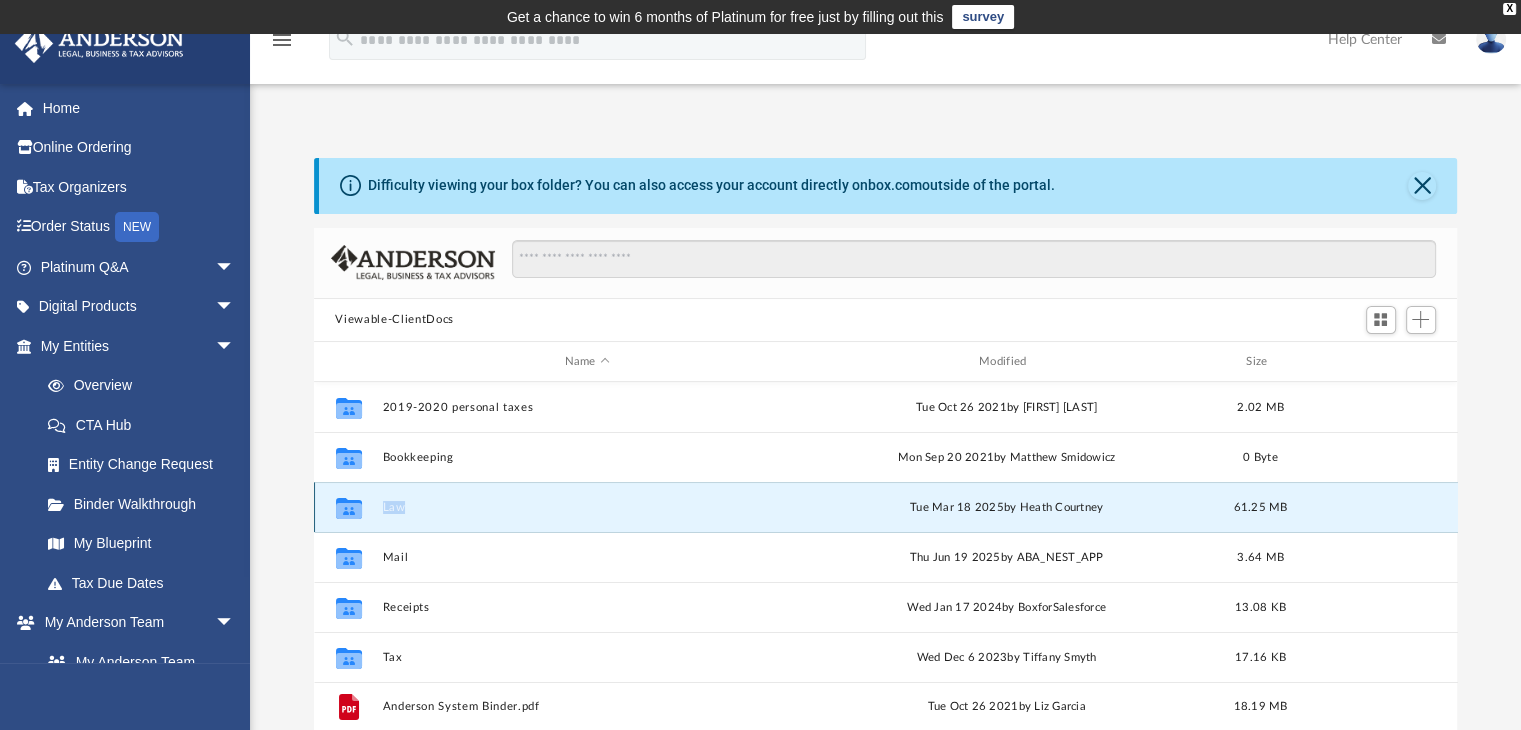 click 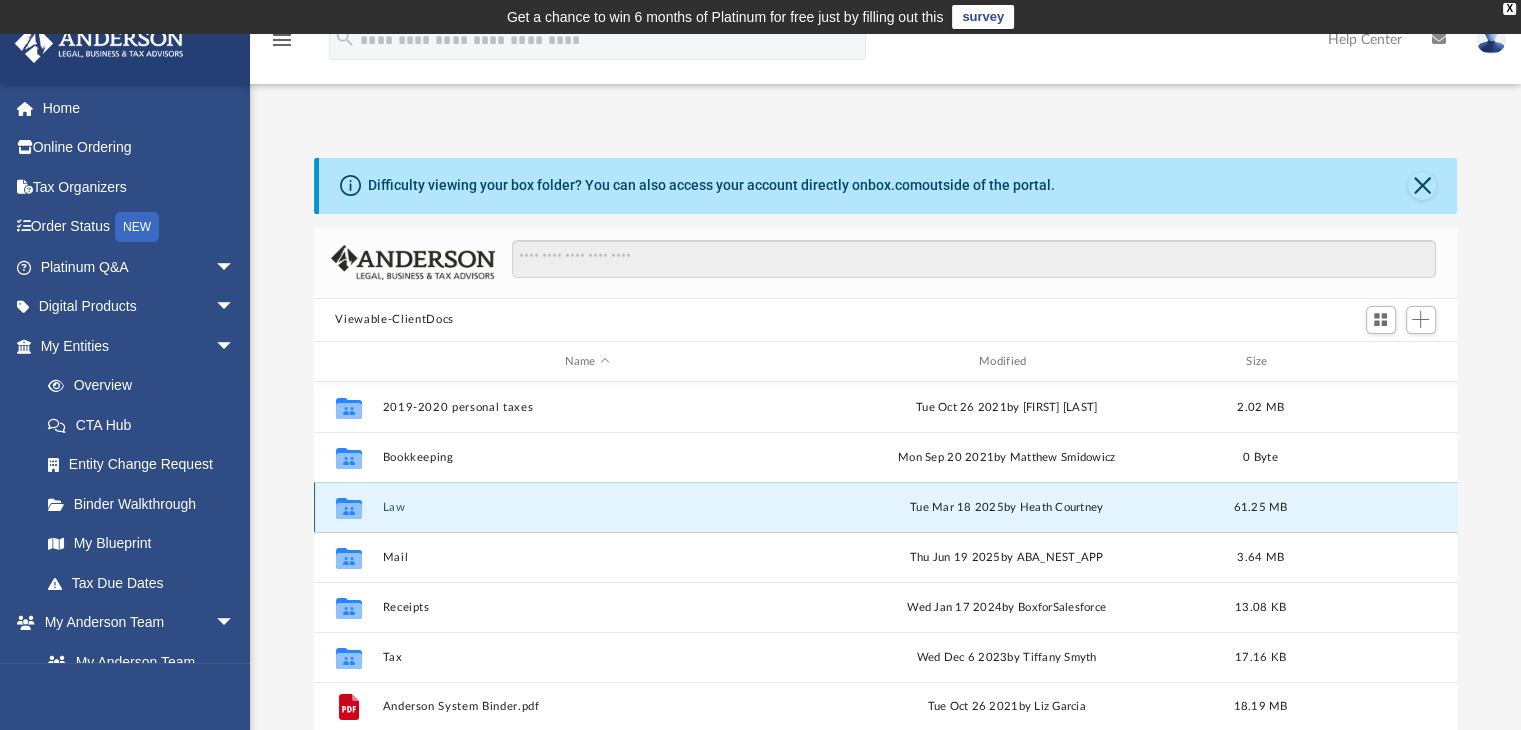 click 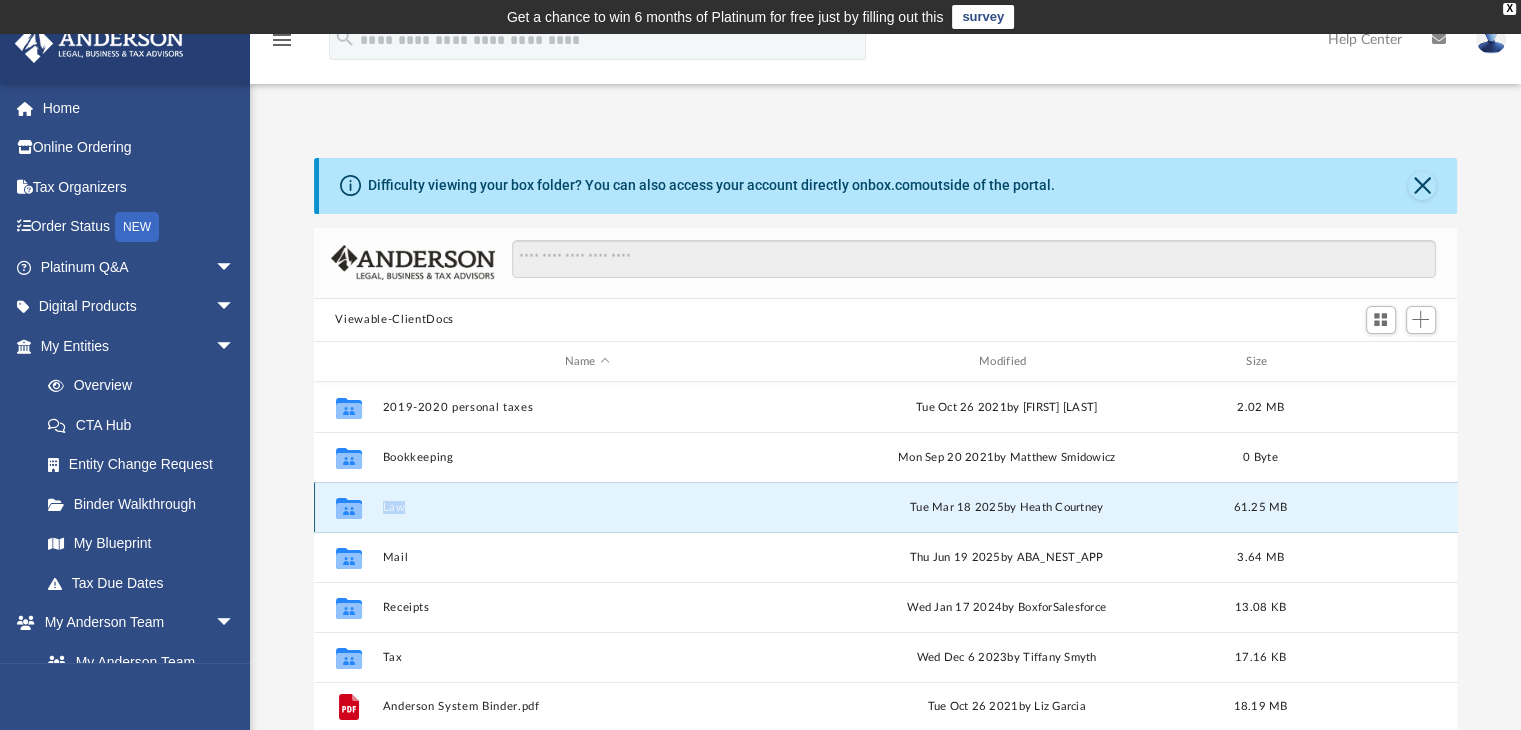 click 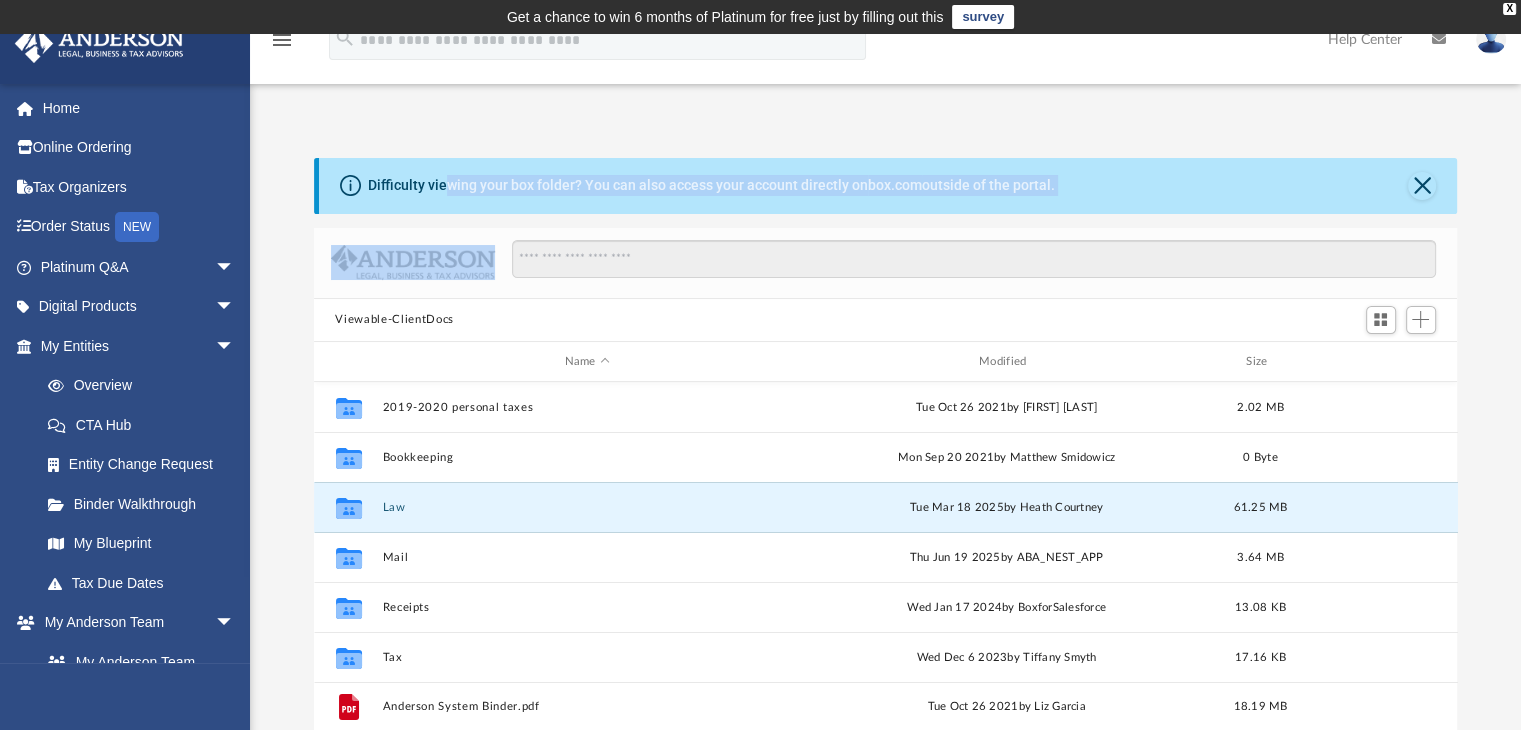drag, startPoint x: 452, startPoint y: 211, endPoint x: 1054, endPoint y: 234, distance: 602.4392 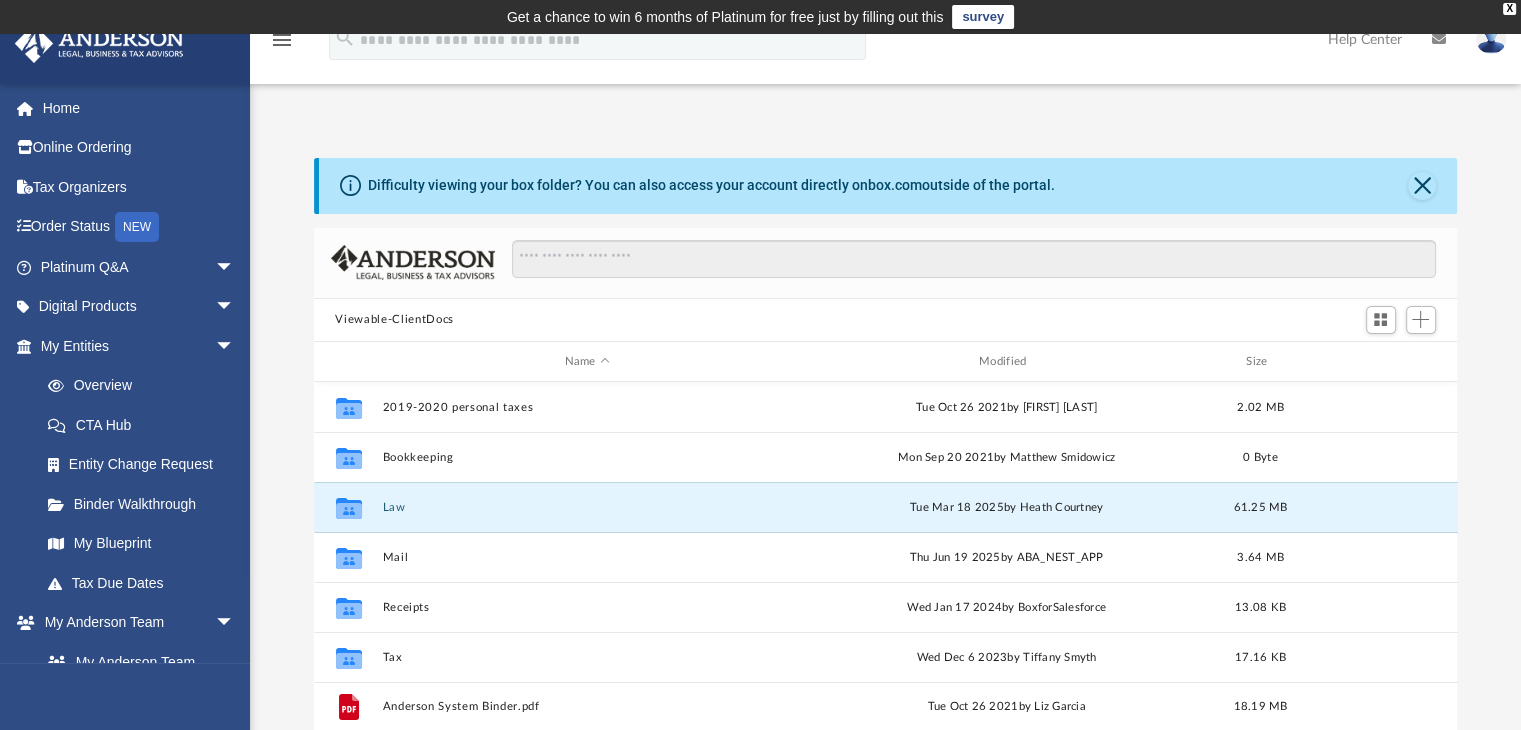 click on "Difficulty viewing your box folder? You can also access your account directly on  box.com  outside of the portal.  No Client Folder Found - Please contact   your team   for assistance.  Viewable-ClientDocs Name    Modified    Size    Collaborated Folder 2019-2020 personal taxes Tue Oct 26 2021  by jesse  albright 2.02 MB Collaborated Folder Bookkeeping Mon Sep 20 2021  by Matthew Smidowicz 0 Byte Collaborated Folder Law Tue Mar 18 2025  by Heath Courtney 61.25 MB Collaborated Folder Mail Thu Jun 19 2025  by ABA_NEST_APP 3.64 MB Collaborated Folder Receipts Wed Jan 17 2024  by BoxforSalesforce 13.08 KB Collaborated Folder Tax Wed Dec 6 2023  by Tiffany Smyth 17.16 KB File Anderson System Binder.pdf Tue Oct 26 2021  by Liz Garcia 18.19 MB Loading ..." at bounding box center (885, 477) 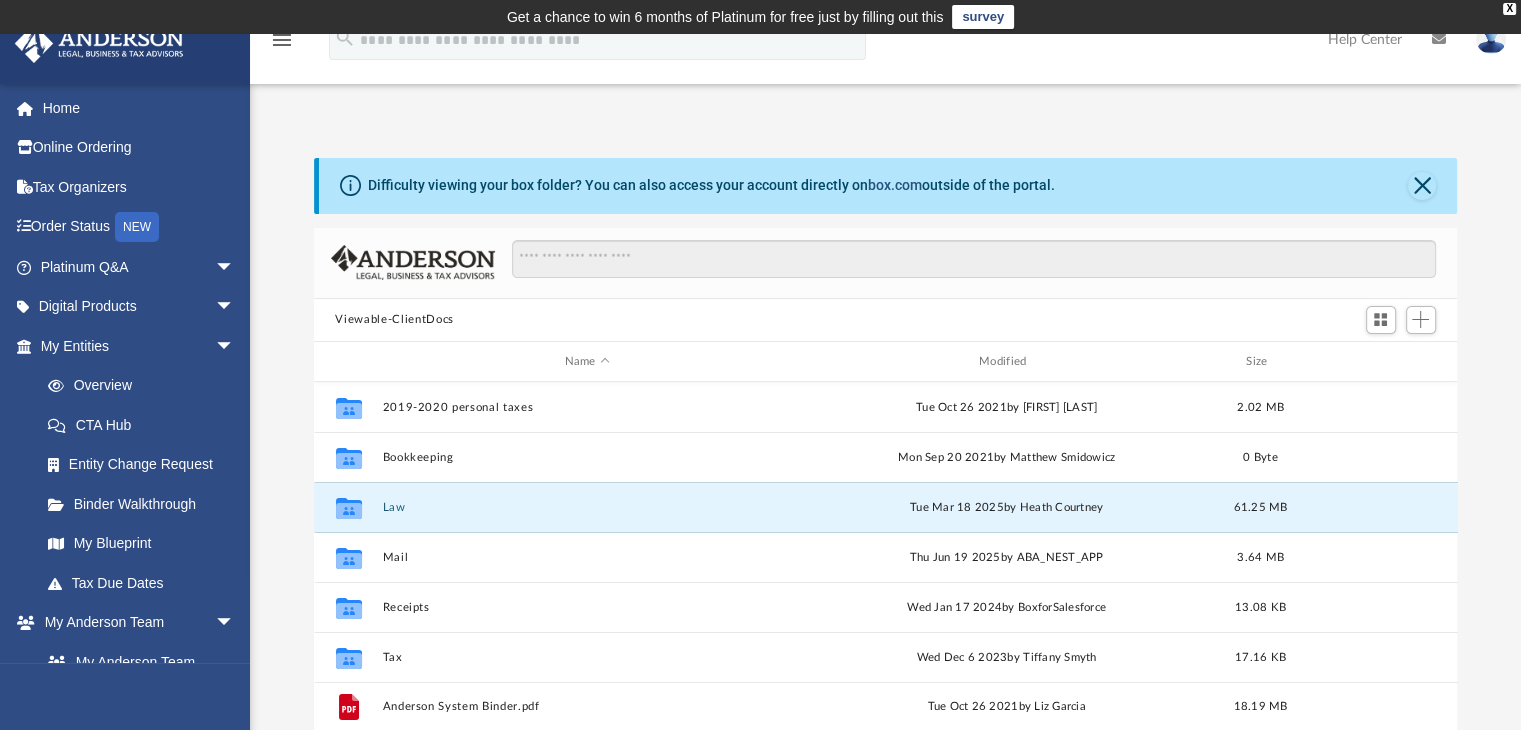 click on "box.com" 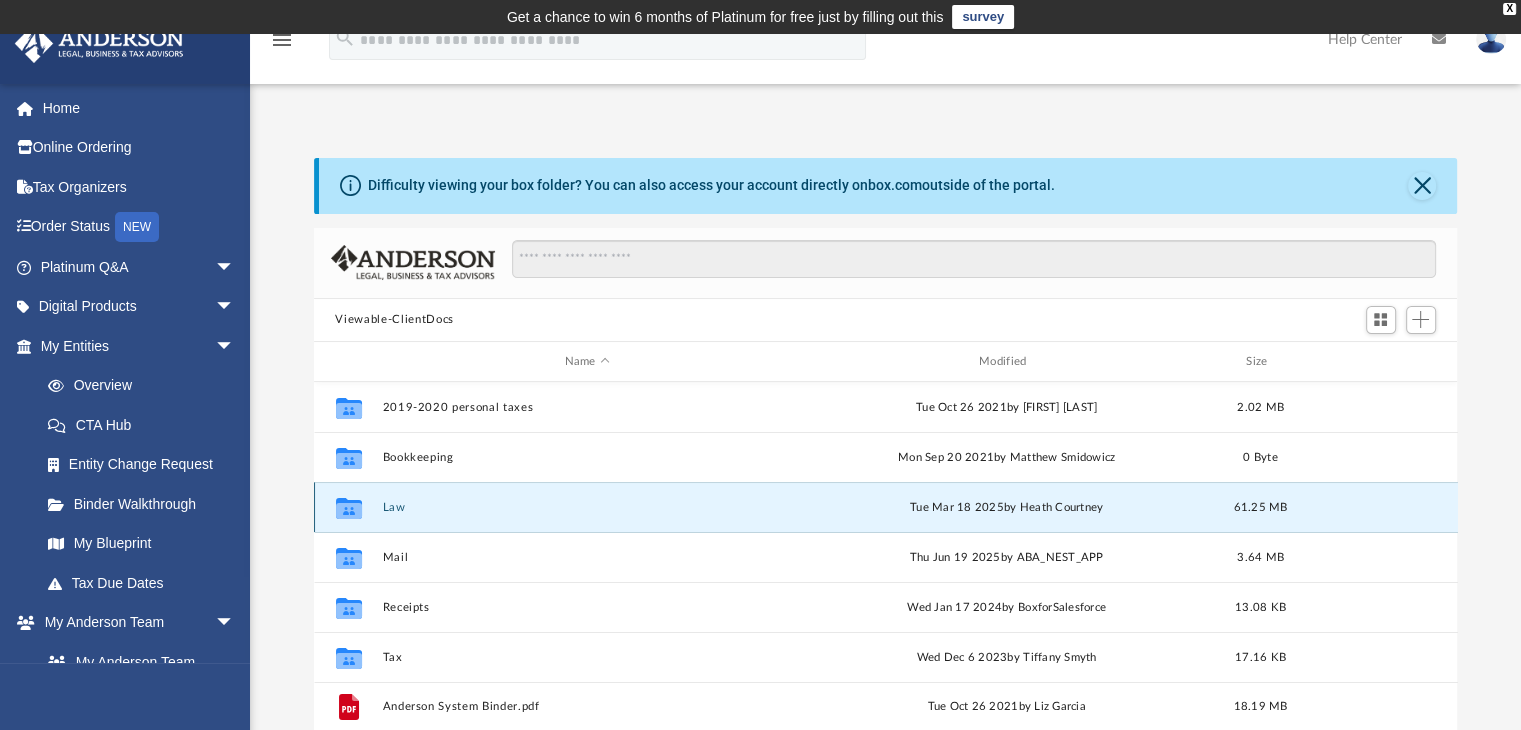click on "Collaborated Folder Law Tue Mar 18 2025  by Heath Courtney 61.25 MB" at bounding box center [886, 507] 